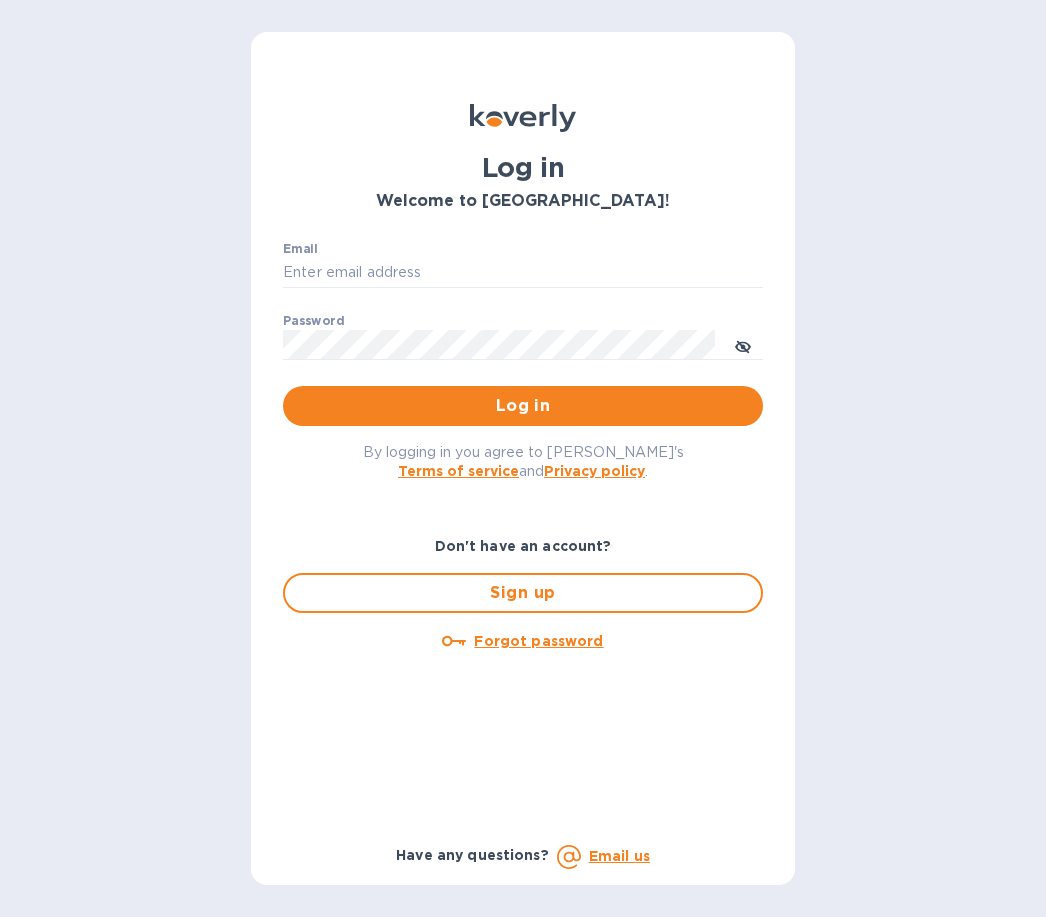 scroll, scrollTop: 0, scrollLeft: 0, axis: both 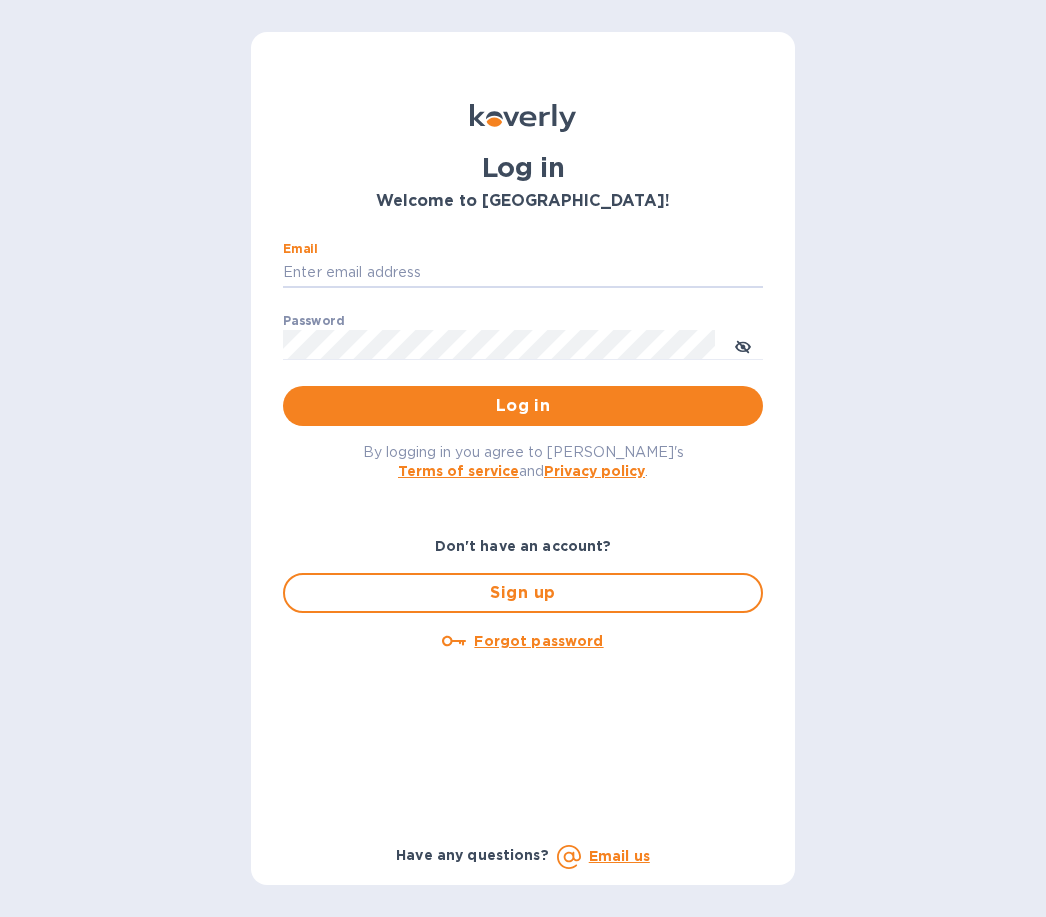 type on "[PERSON_NAME][EMAIL_ADDRESS][DOMAIN_NAME]" 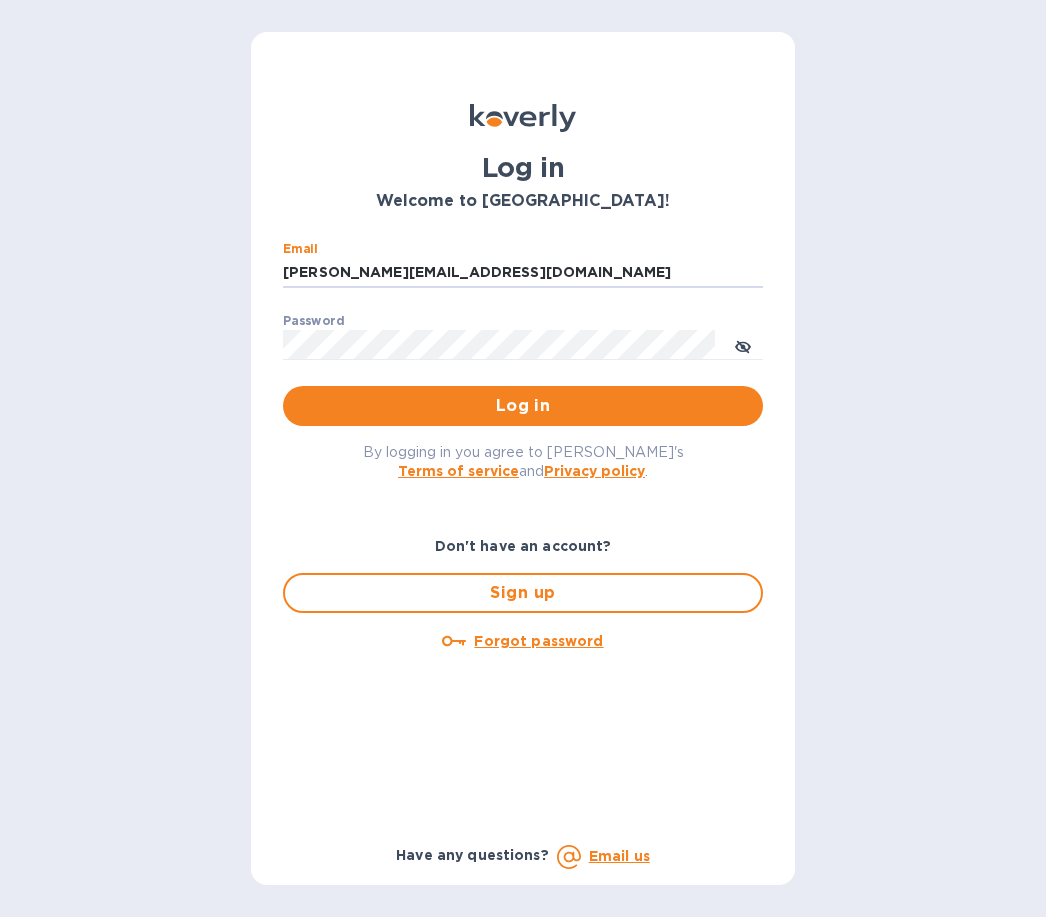 click on "Log in" at bounding box center [523, 406] 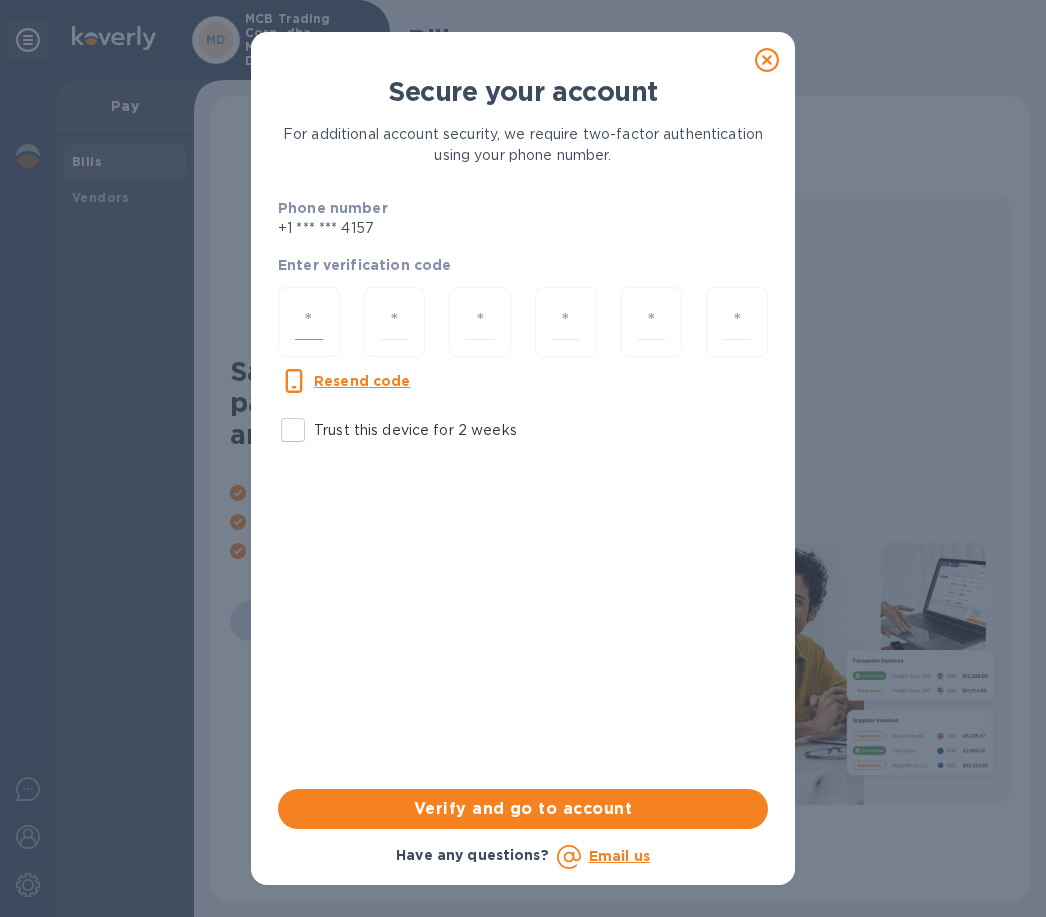 click at bounding box center (309, 322) 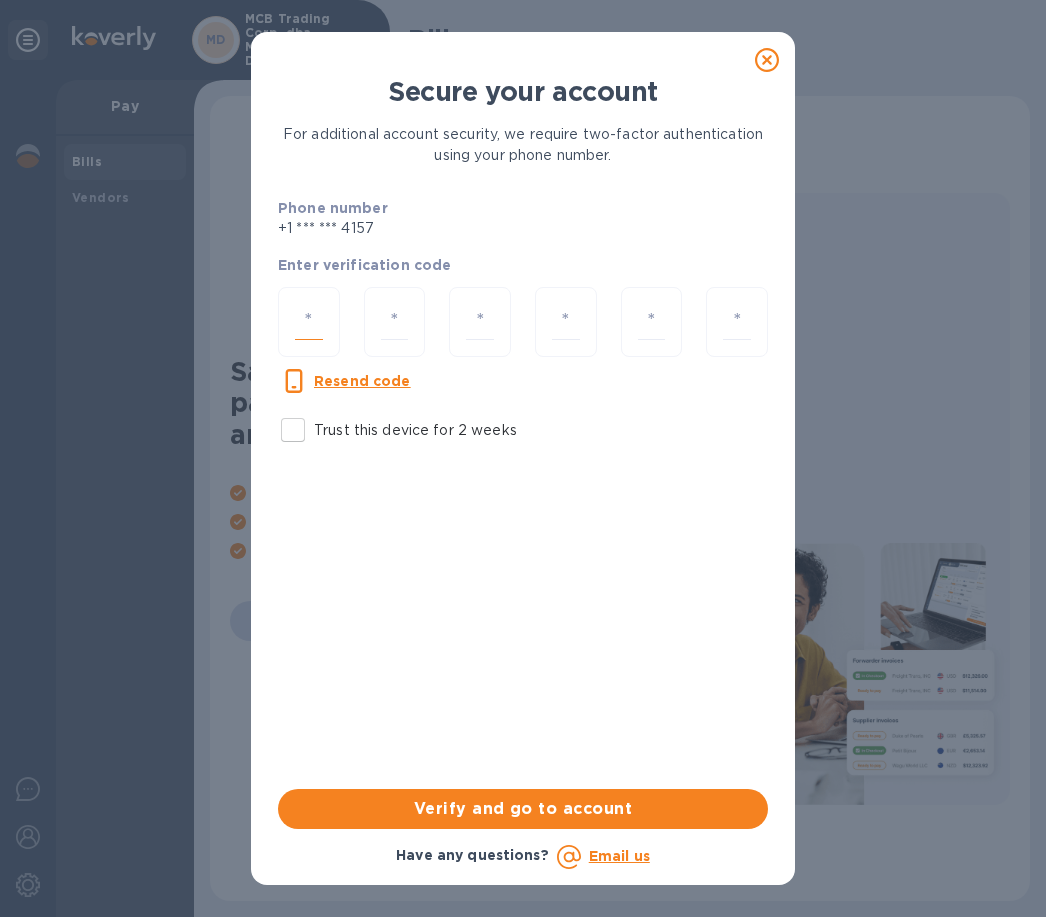 type on "5" 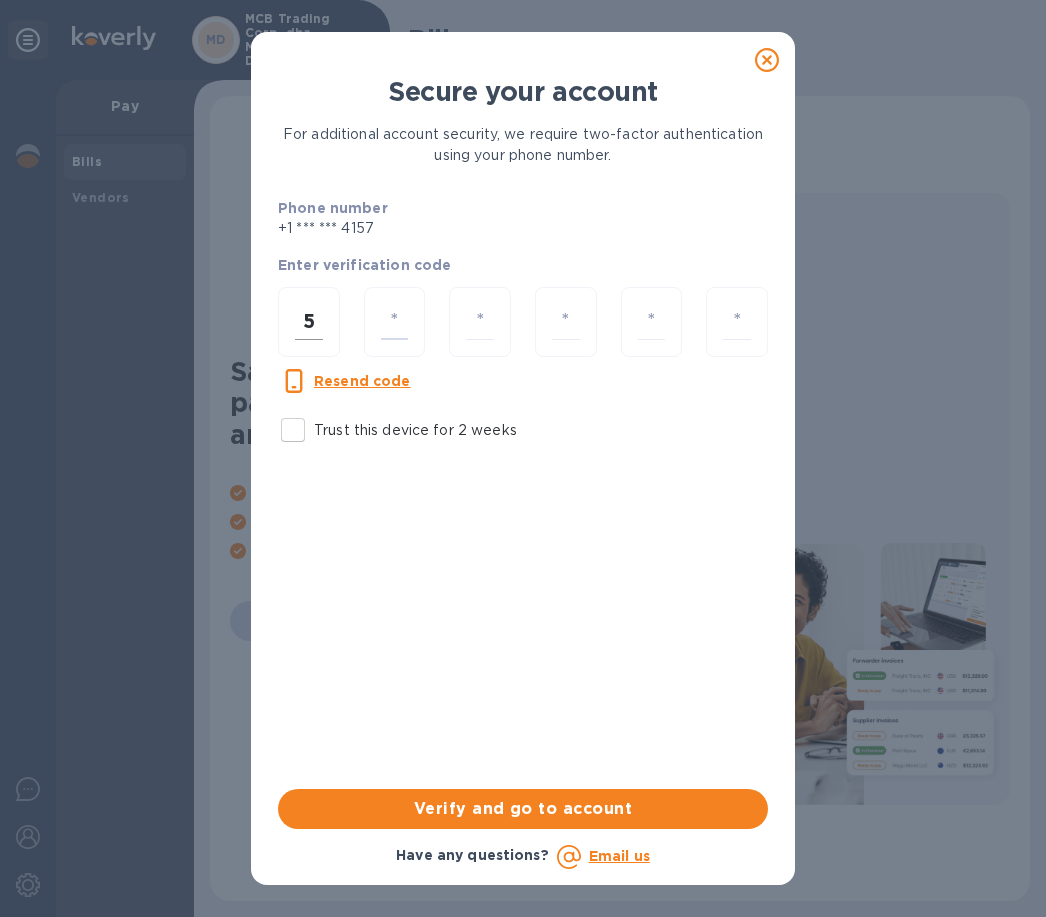 type on "9" 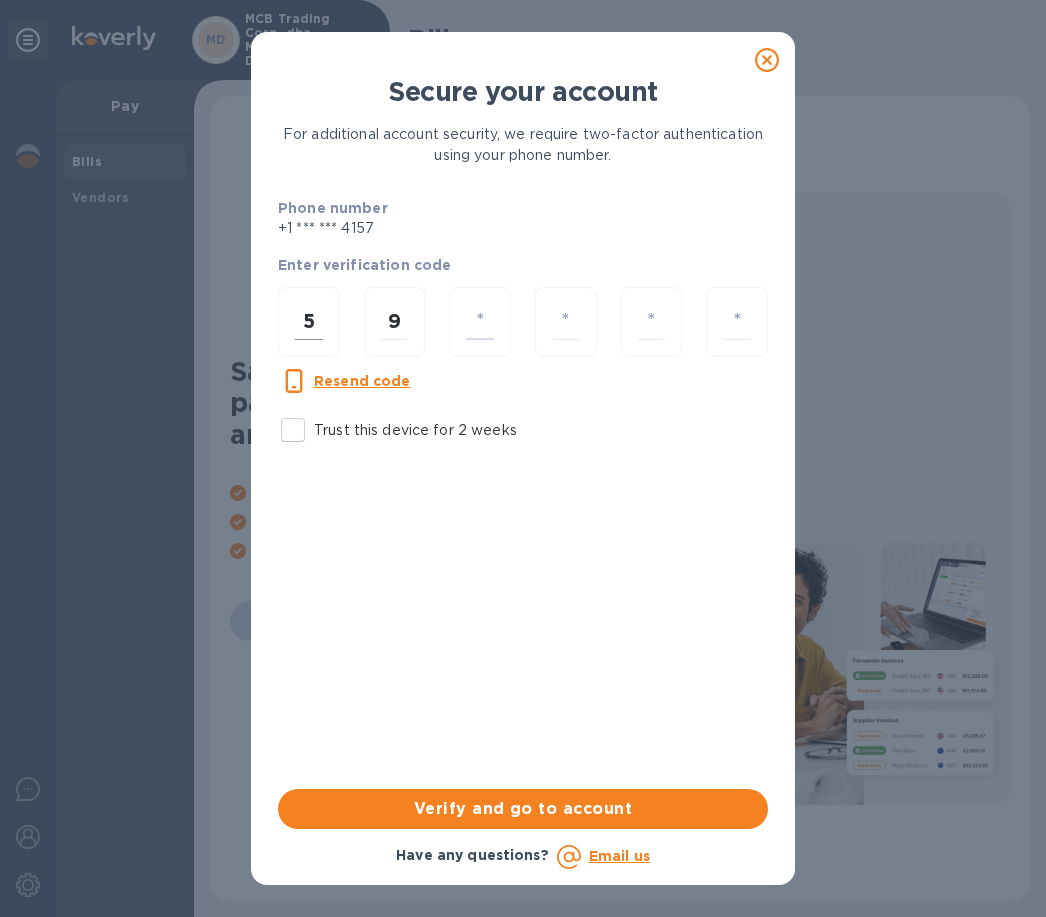 type on "2" 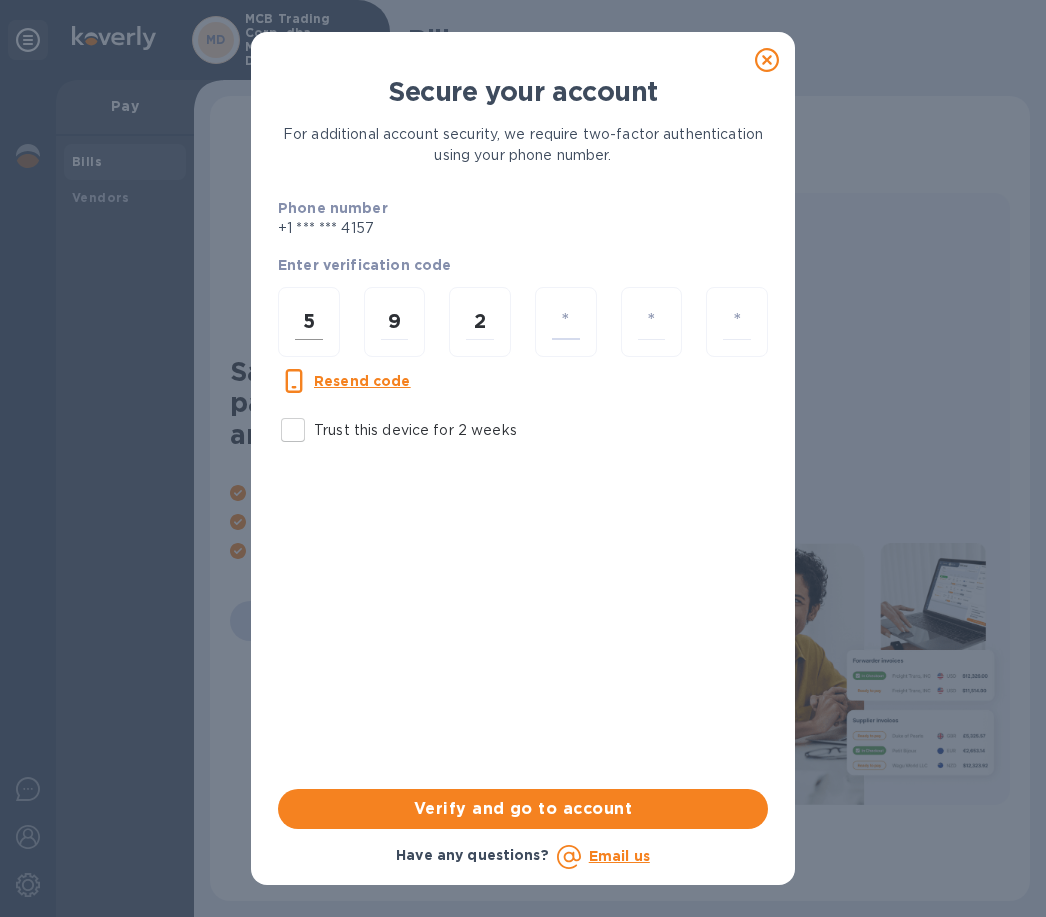 type on "6" 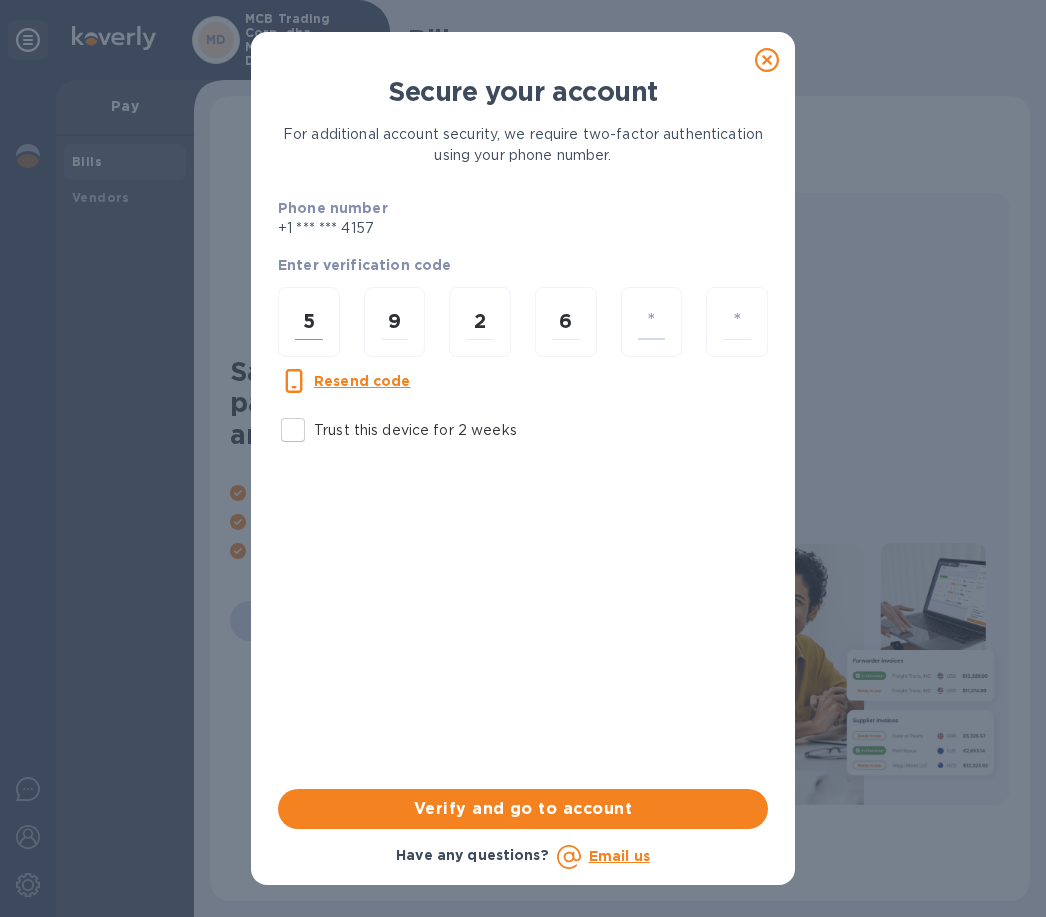 type on "4" 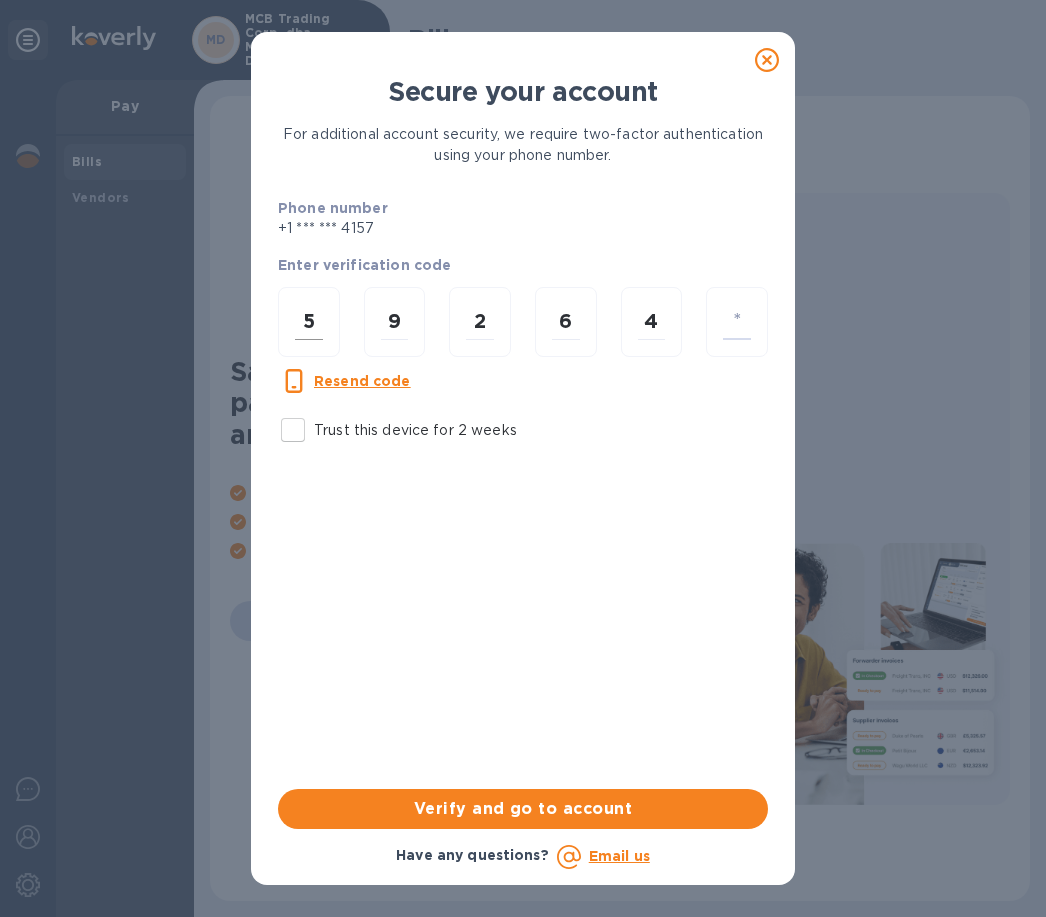 type on "8" 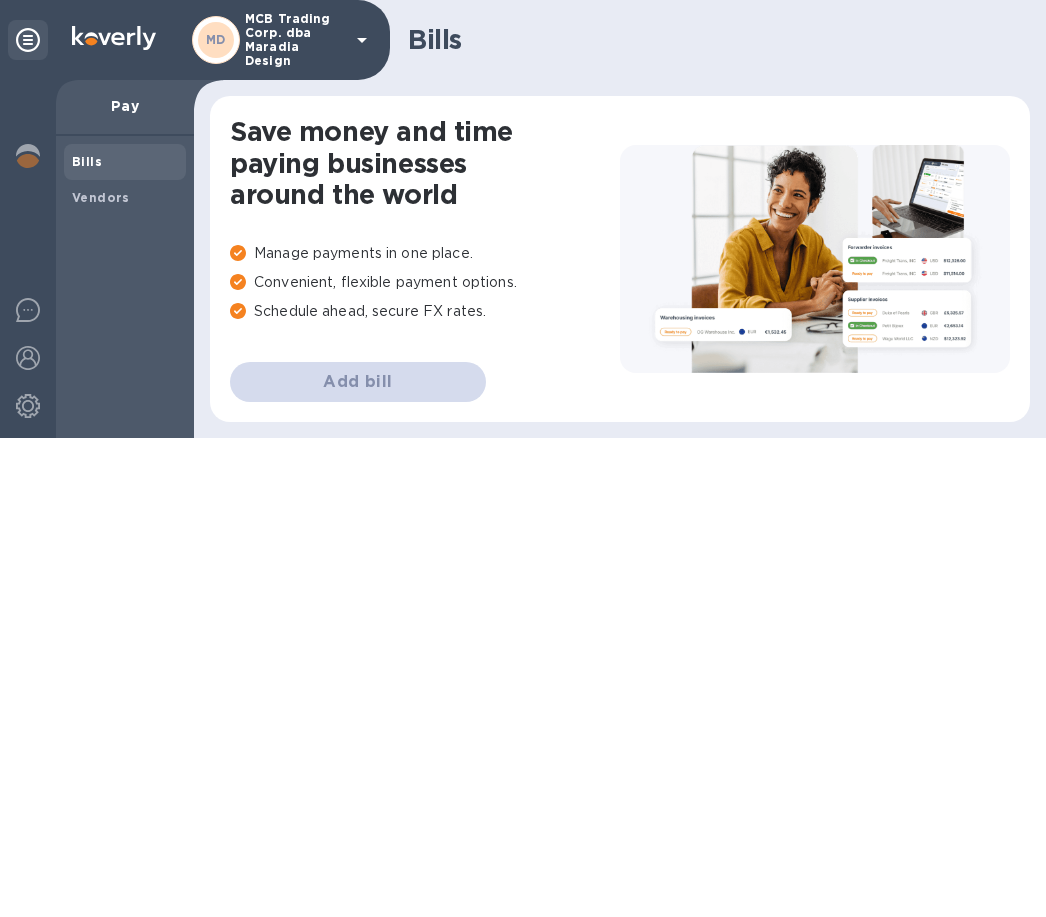 scroll, scrollTop: 0, scrollLeft: 0, axis: both 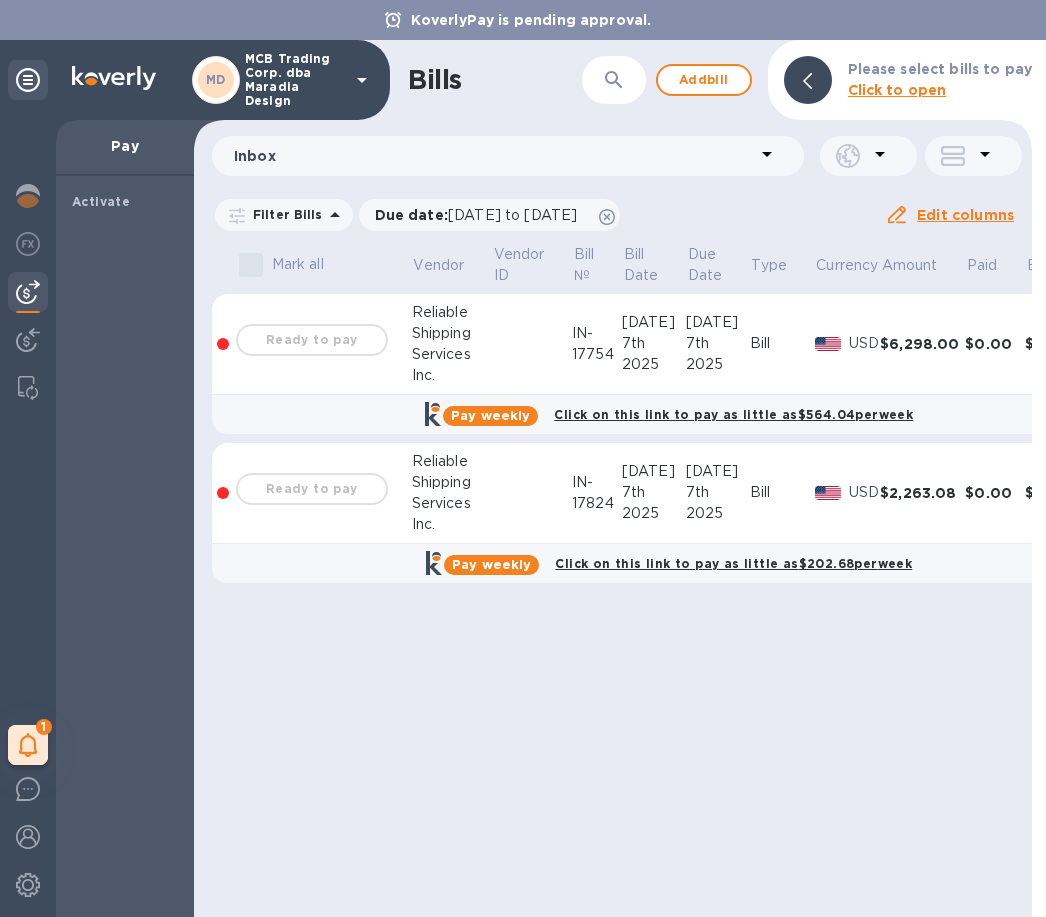 click on "Ready to pay" at bounding box center [312, 340] 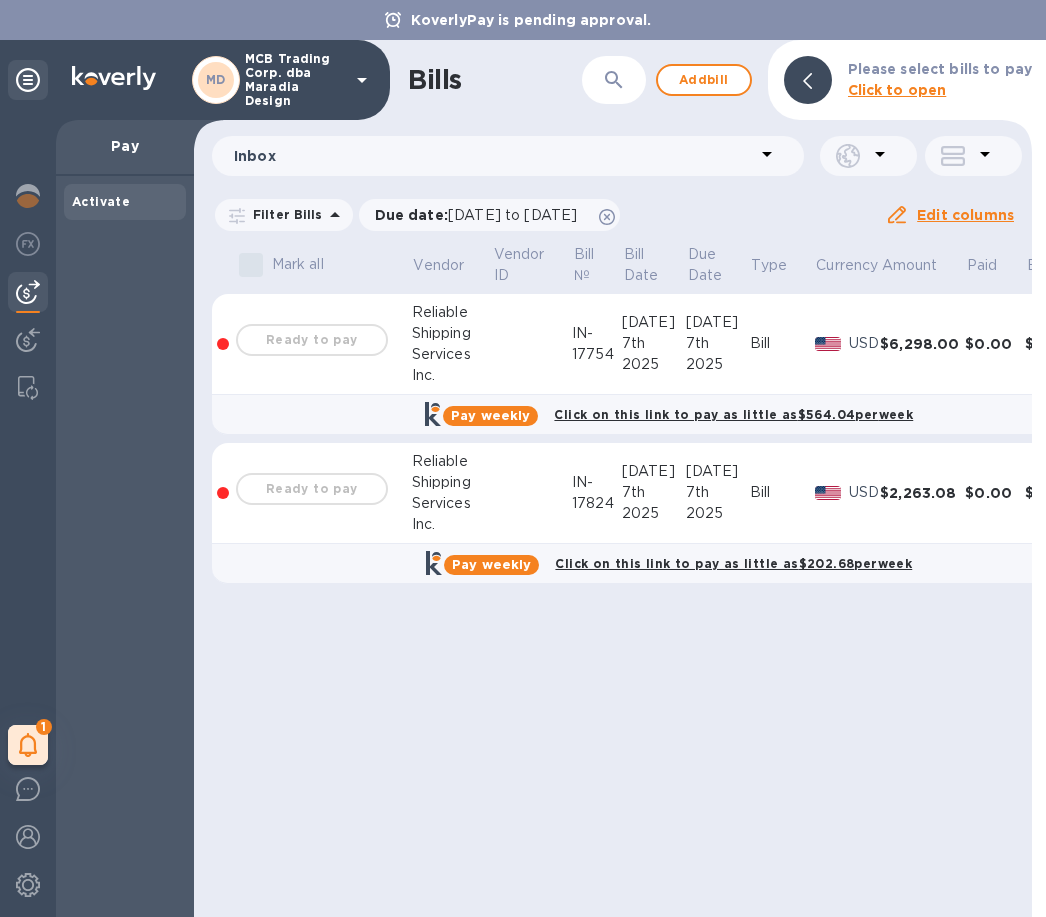 click on "Activate" at bounding box center [101, 201] 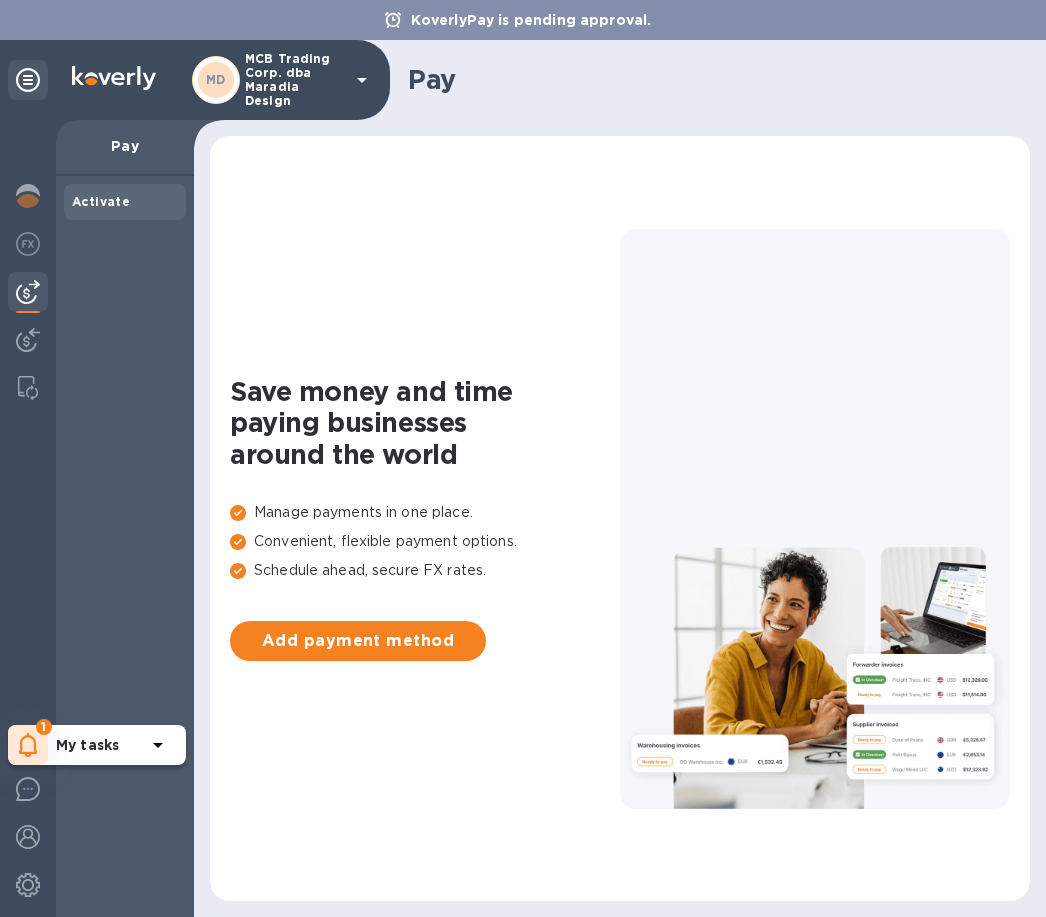 click on "My tasks" at bounding box center (101, 745) 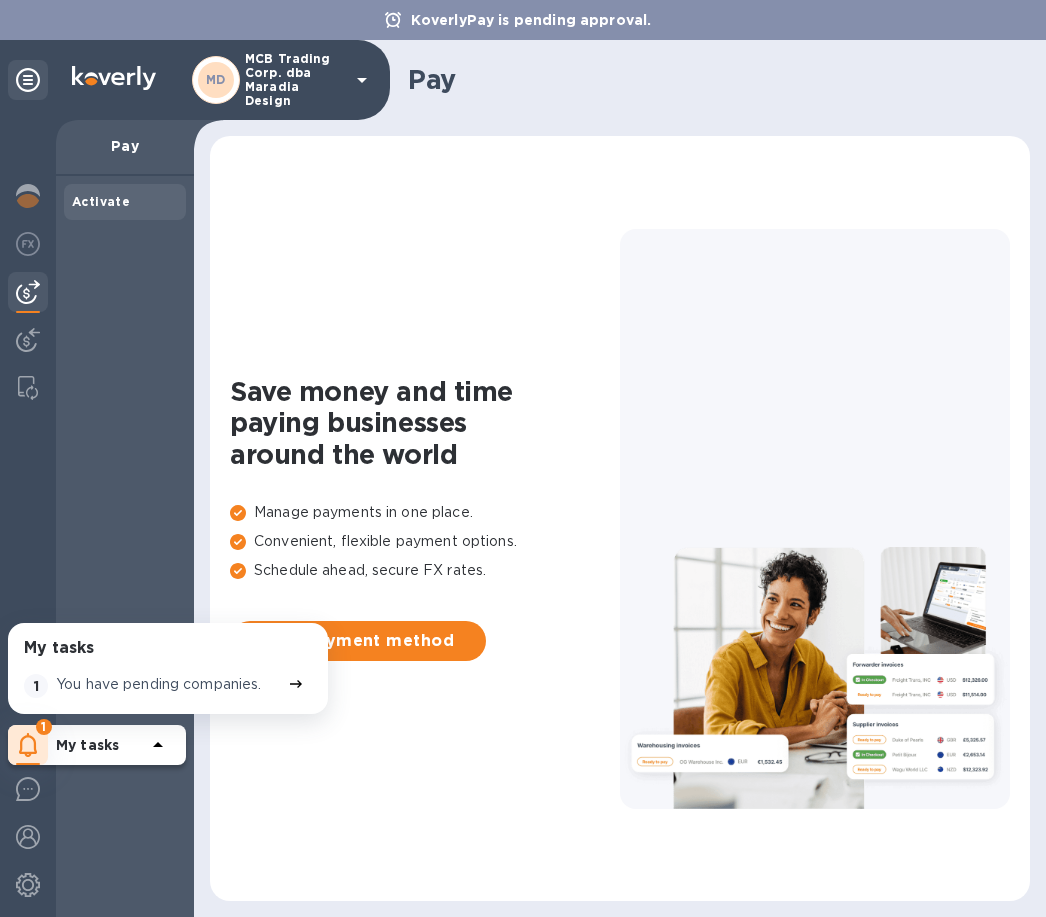 click on "You have pending companies." at bounding box center (159, 684) 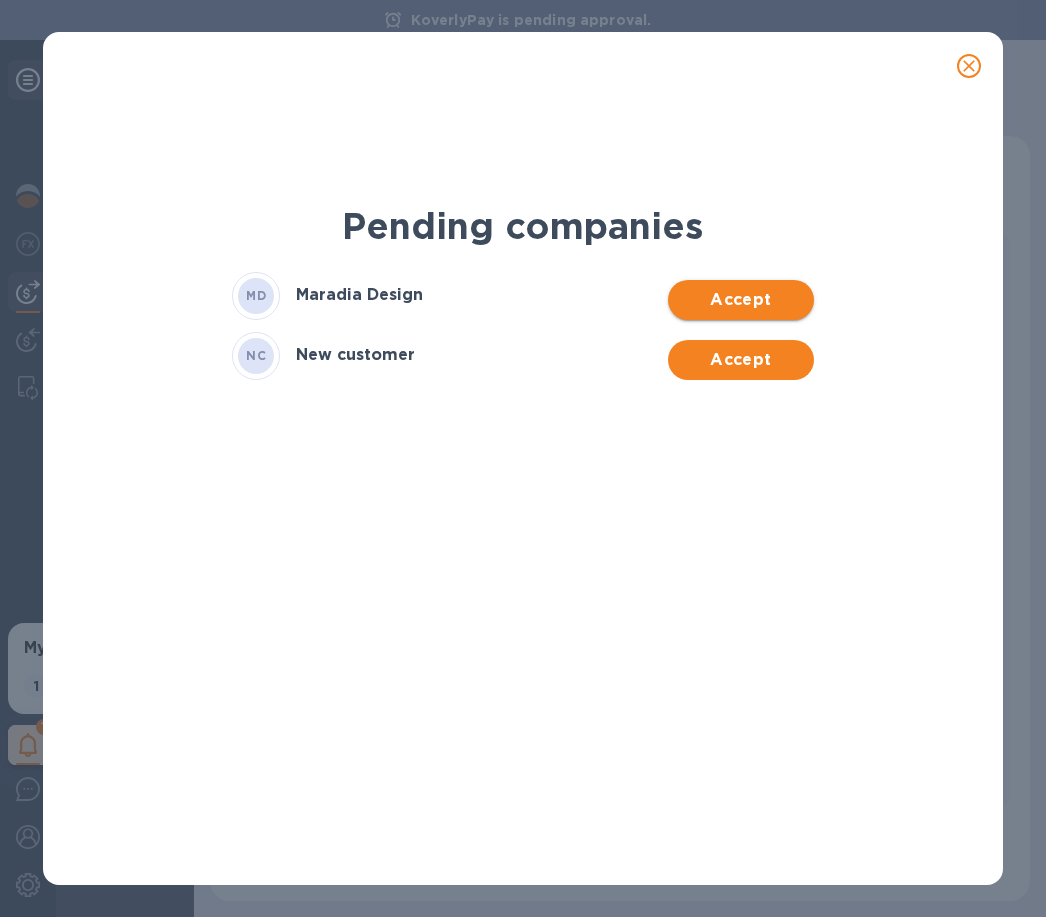 click on "Accept" at bounding box center [740, 300] 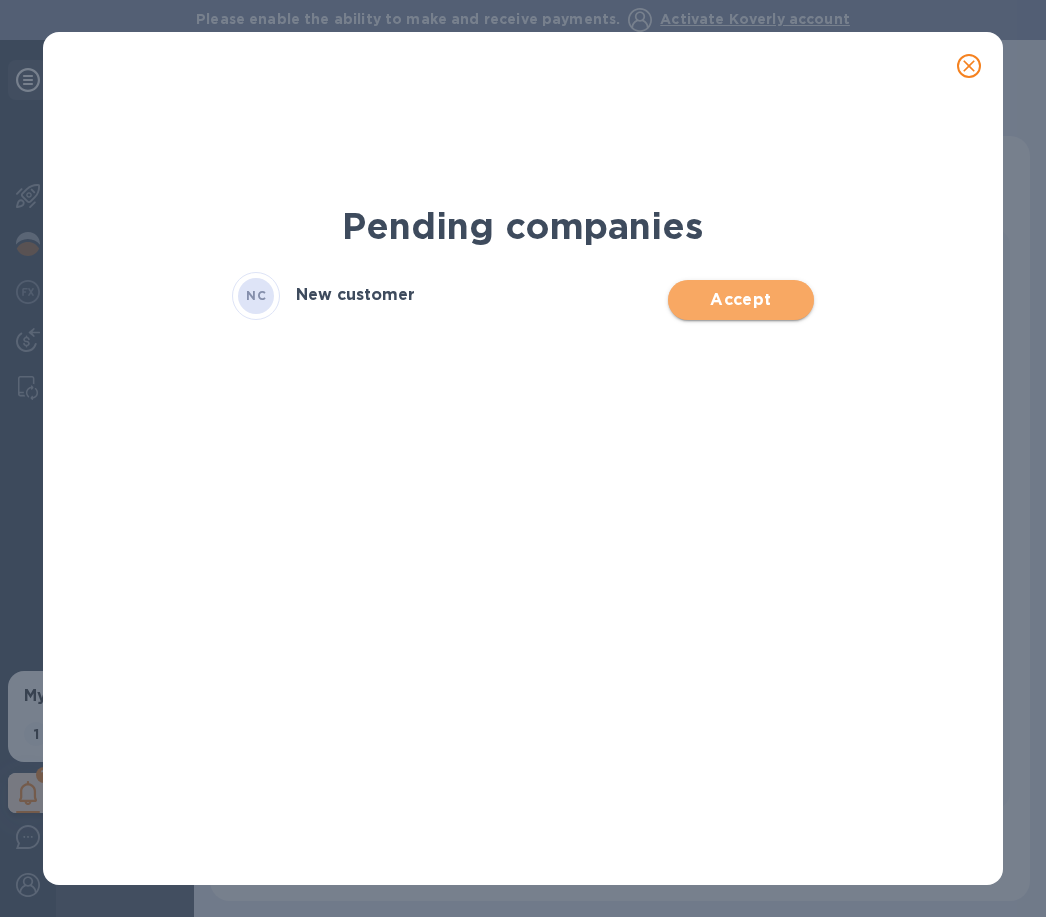 click on "Accept" at bounding box center [740, 300] 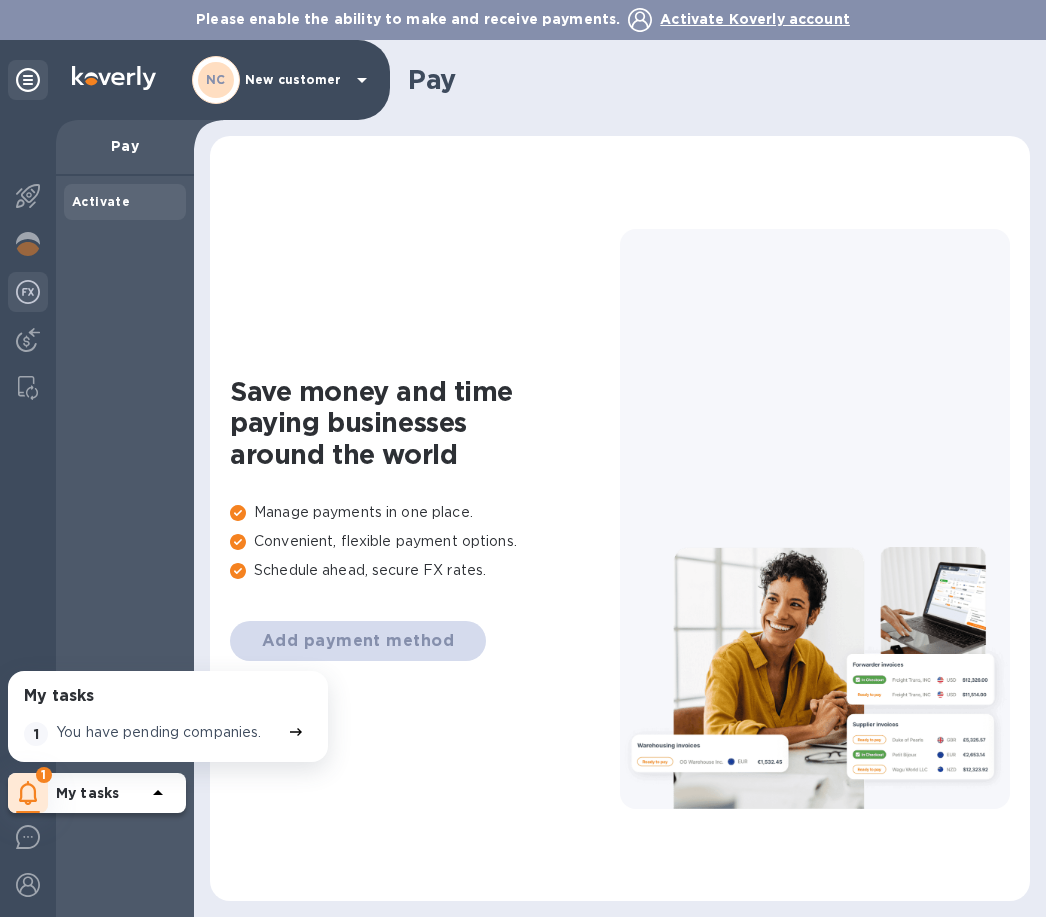 click at bounding box center [28, 292] 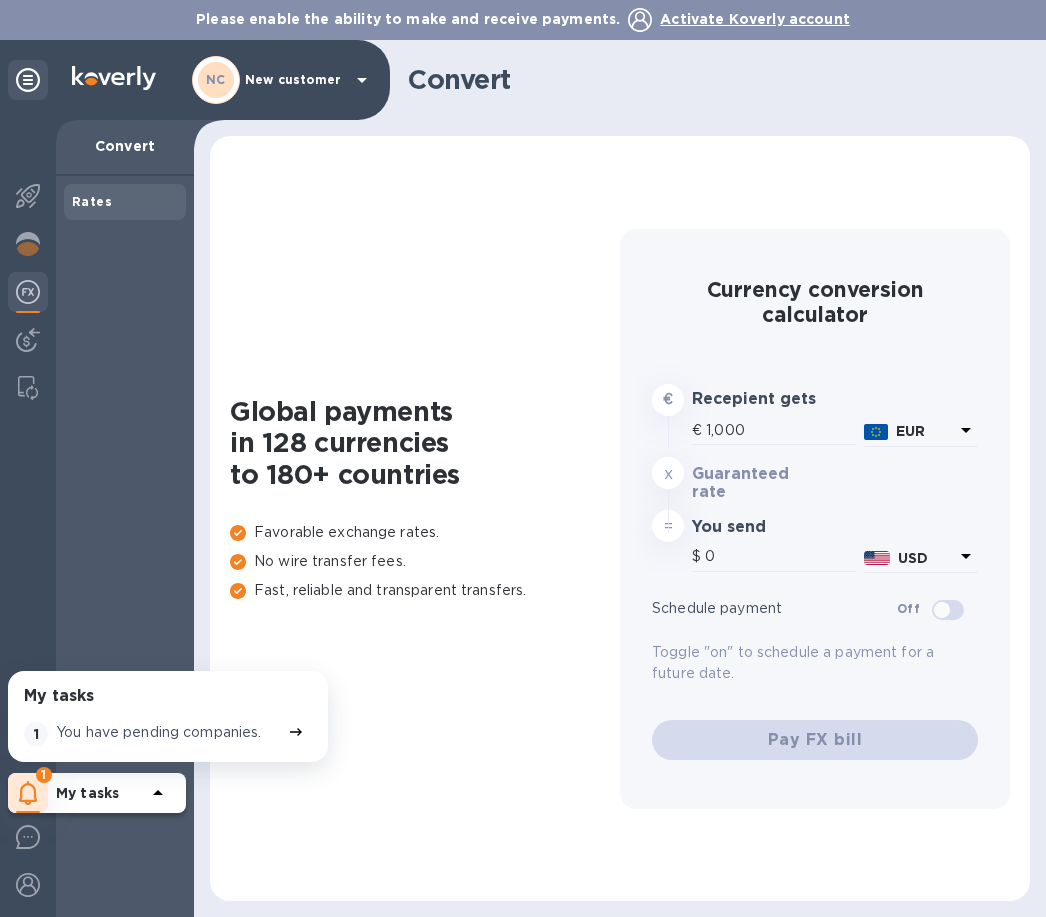 type on "1,174.05" 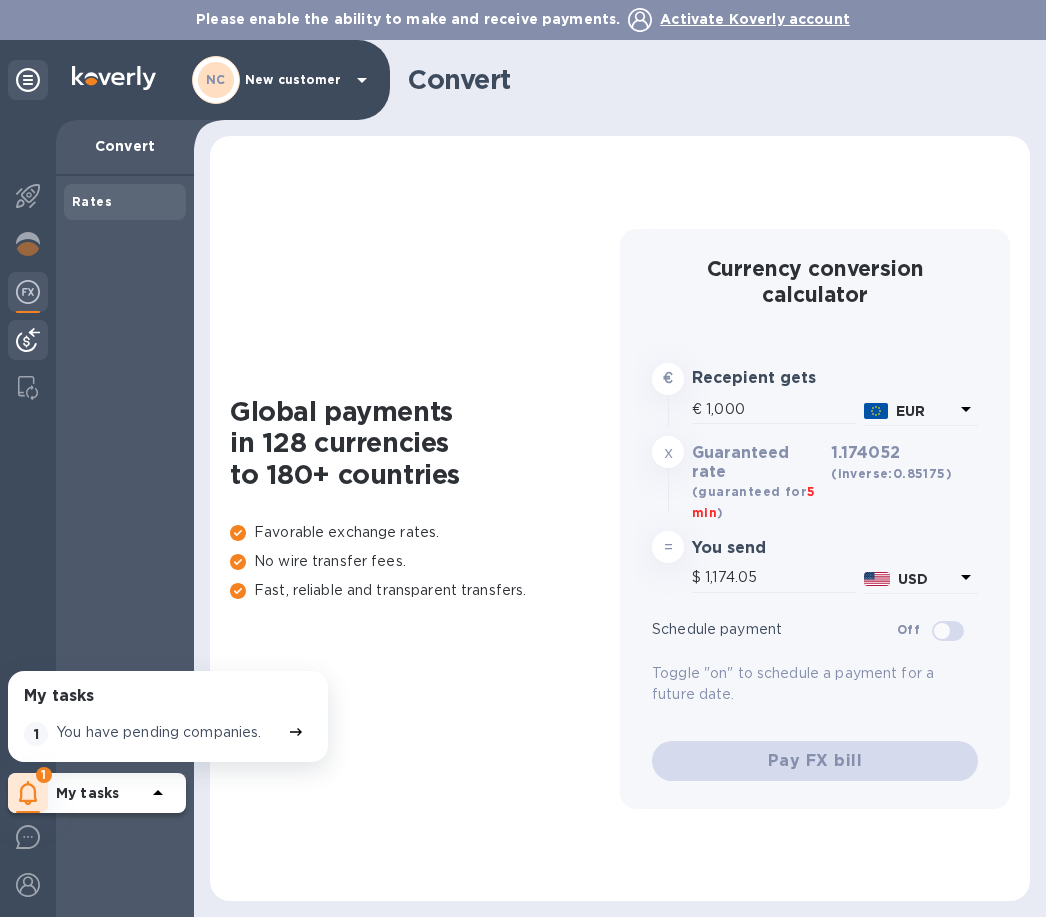 click at bounding box center [28, 340] 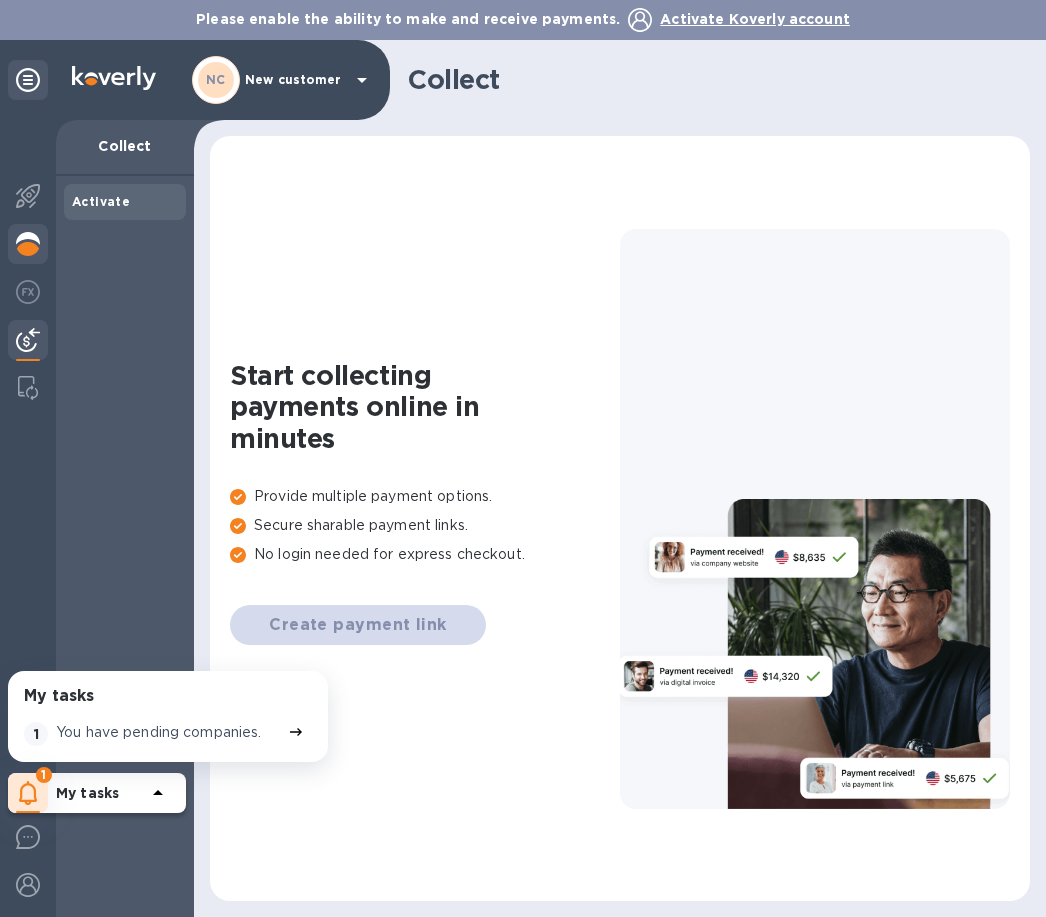 click at bounding box center (28, 244) 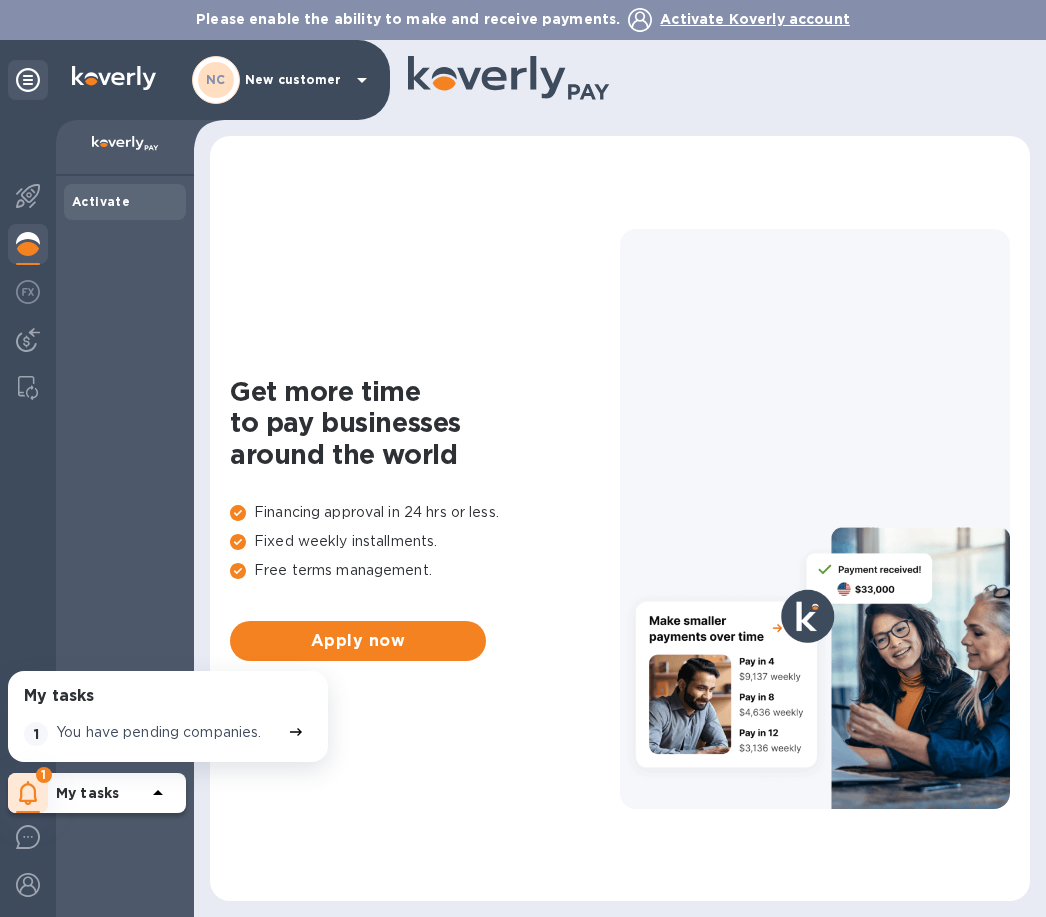 click on "Activate" at bounding box center (101, 201) 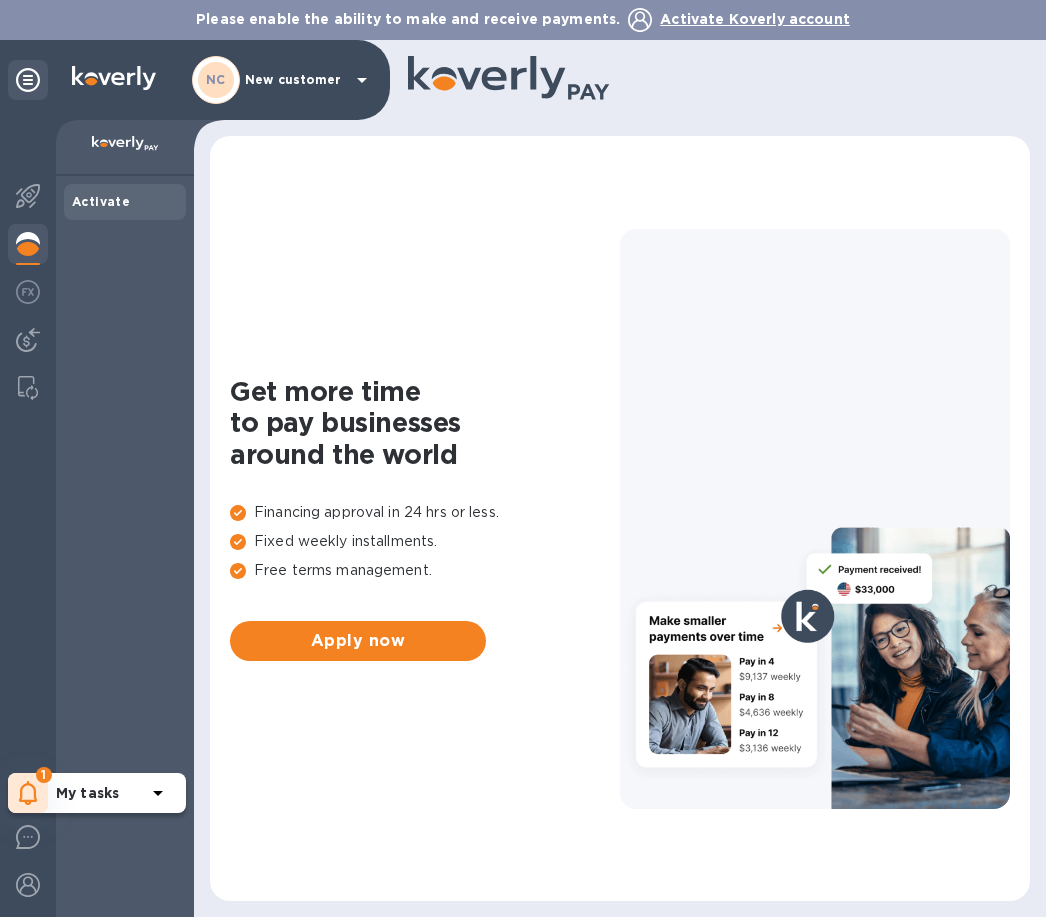 click on "My tasks" at bounding box center [87, 793] 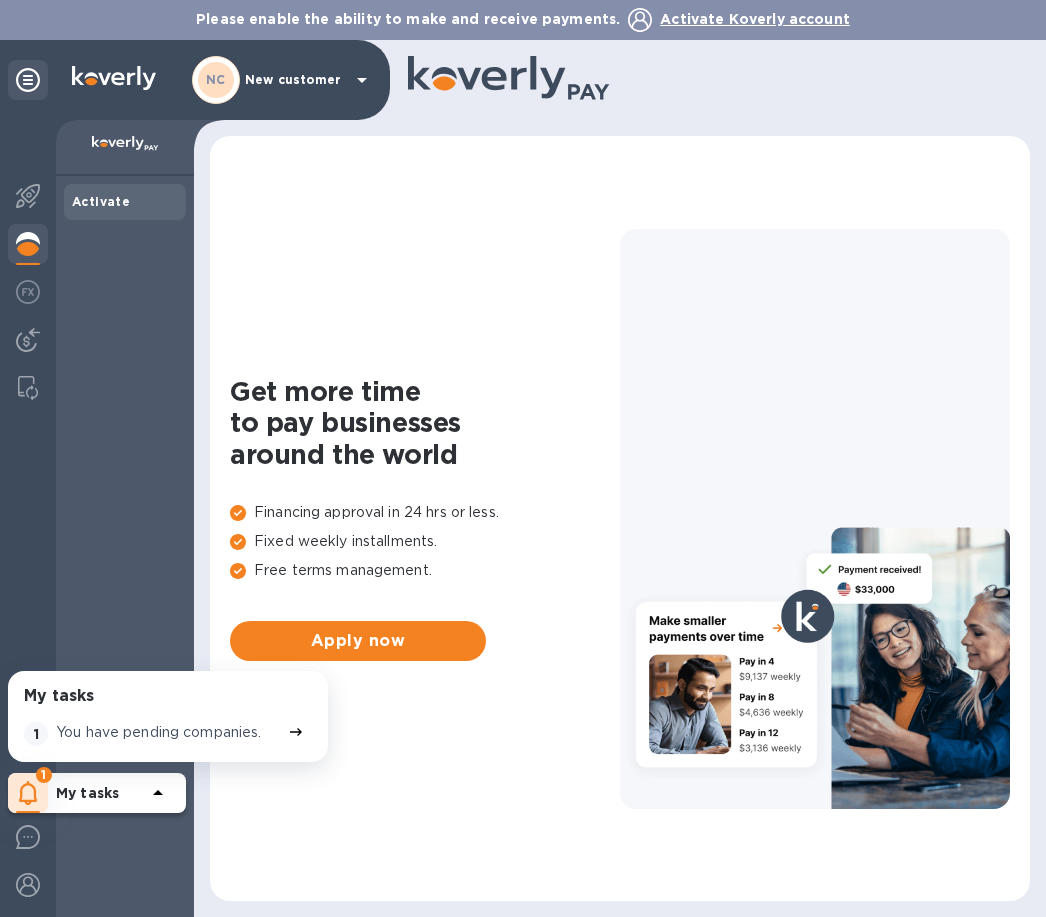 click on "You have pending companies." at bounding box center (159, 732) 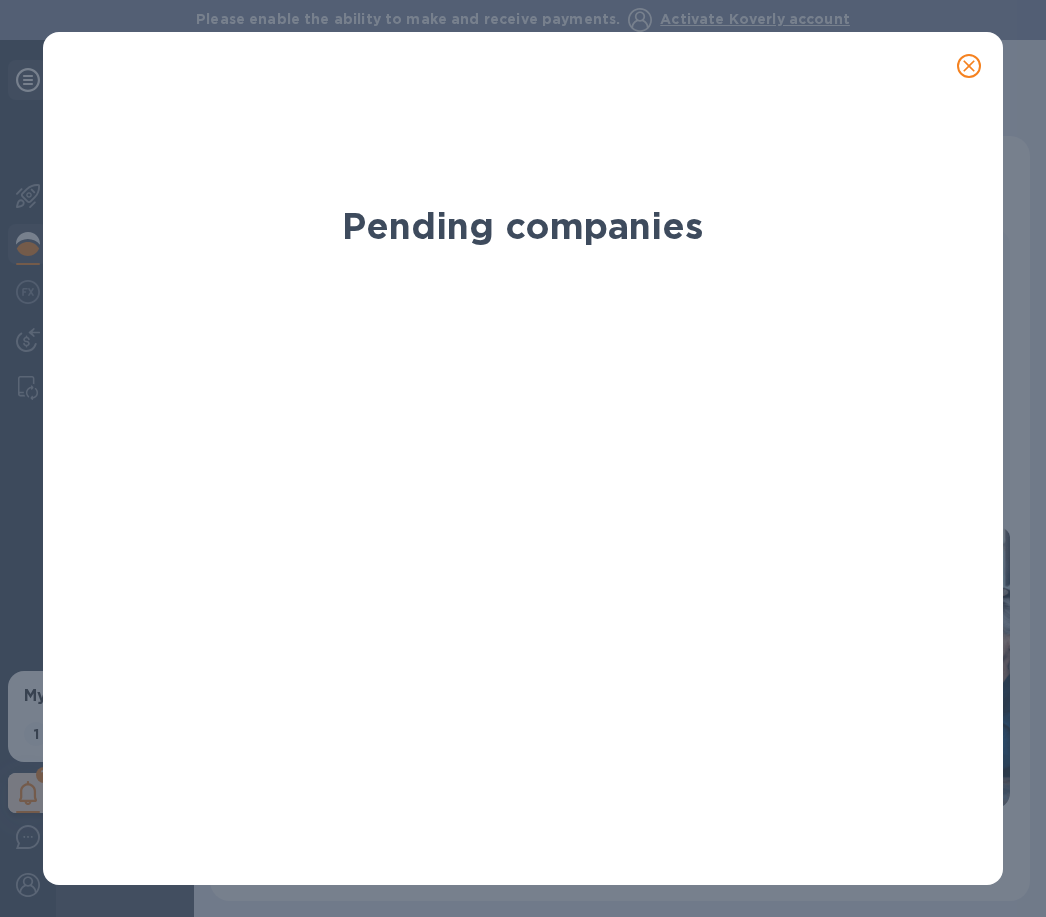 click 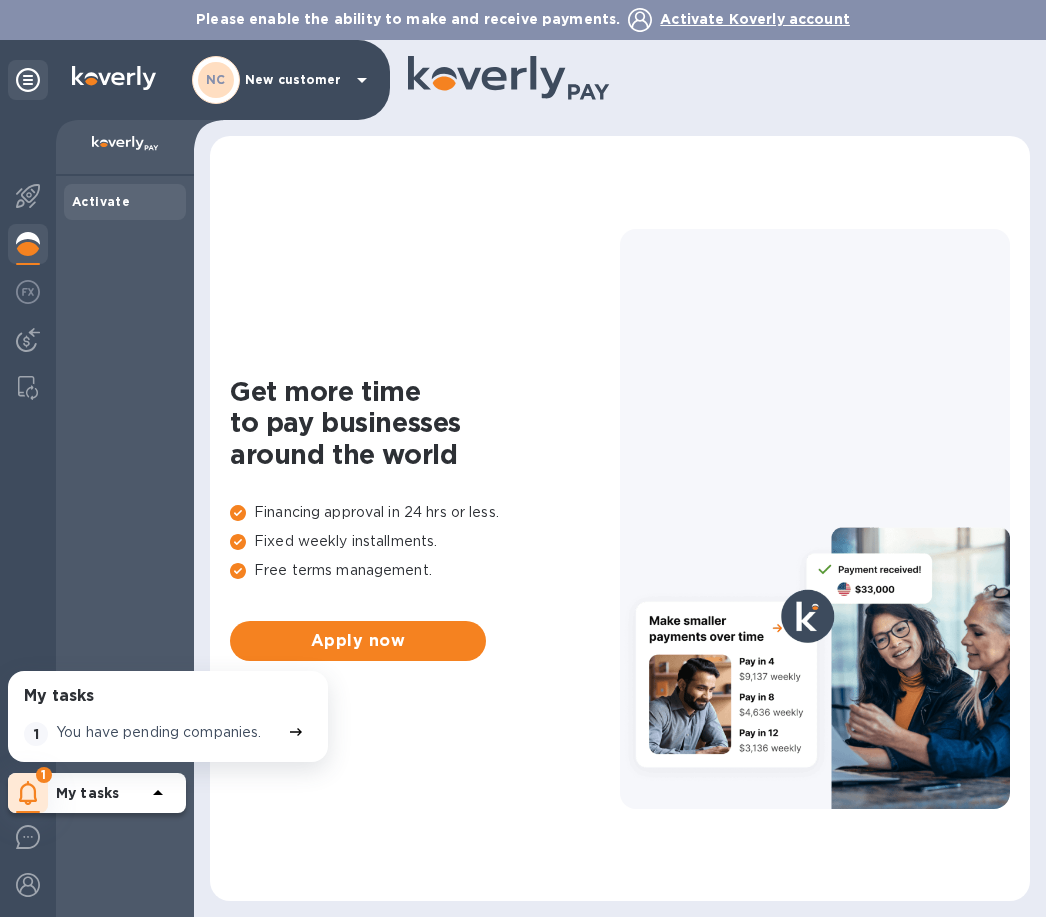 click on "Activate Koverly account" at bounding box center (755, 19) 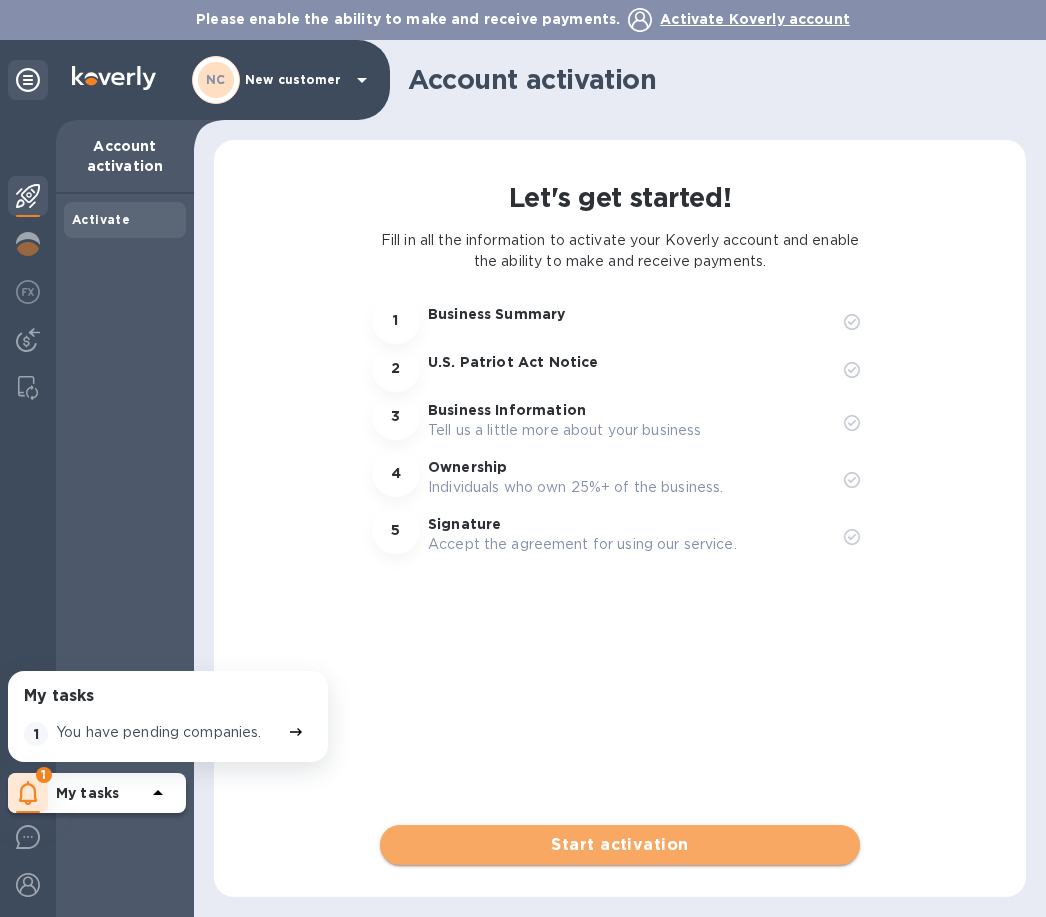 click on "Start activation" at bounding box center (620, 845) 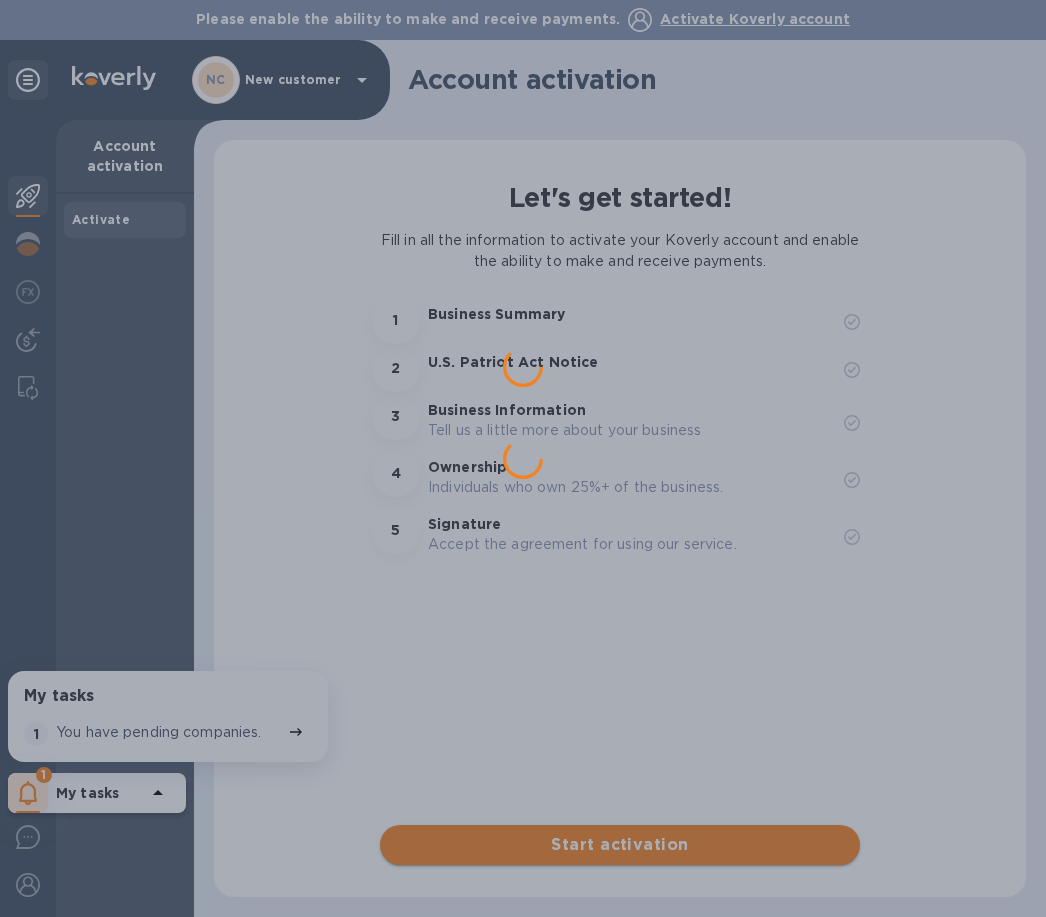 scroll, scrollTop: 0, scrollLeft: 0, axis: both 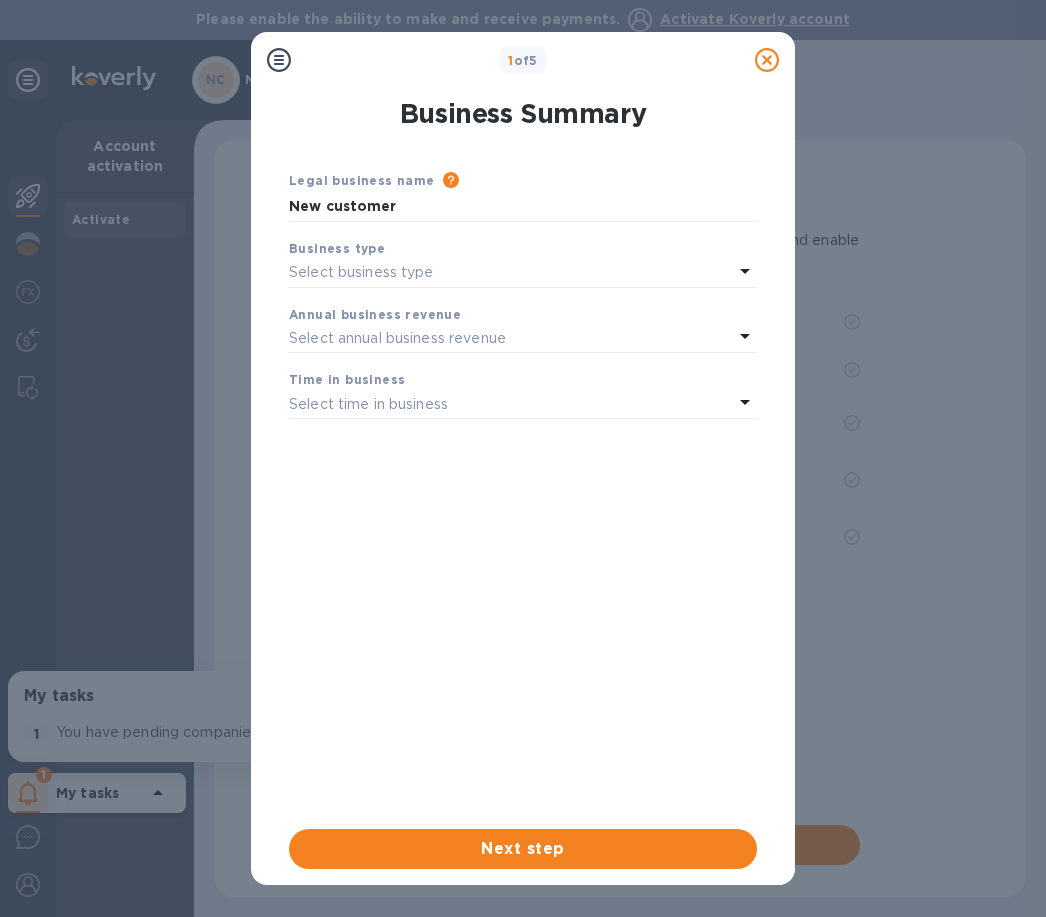click on "Select business type" at bounding box center (511, 273) 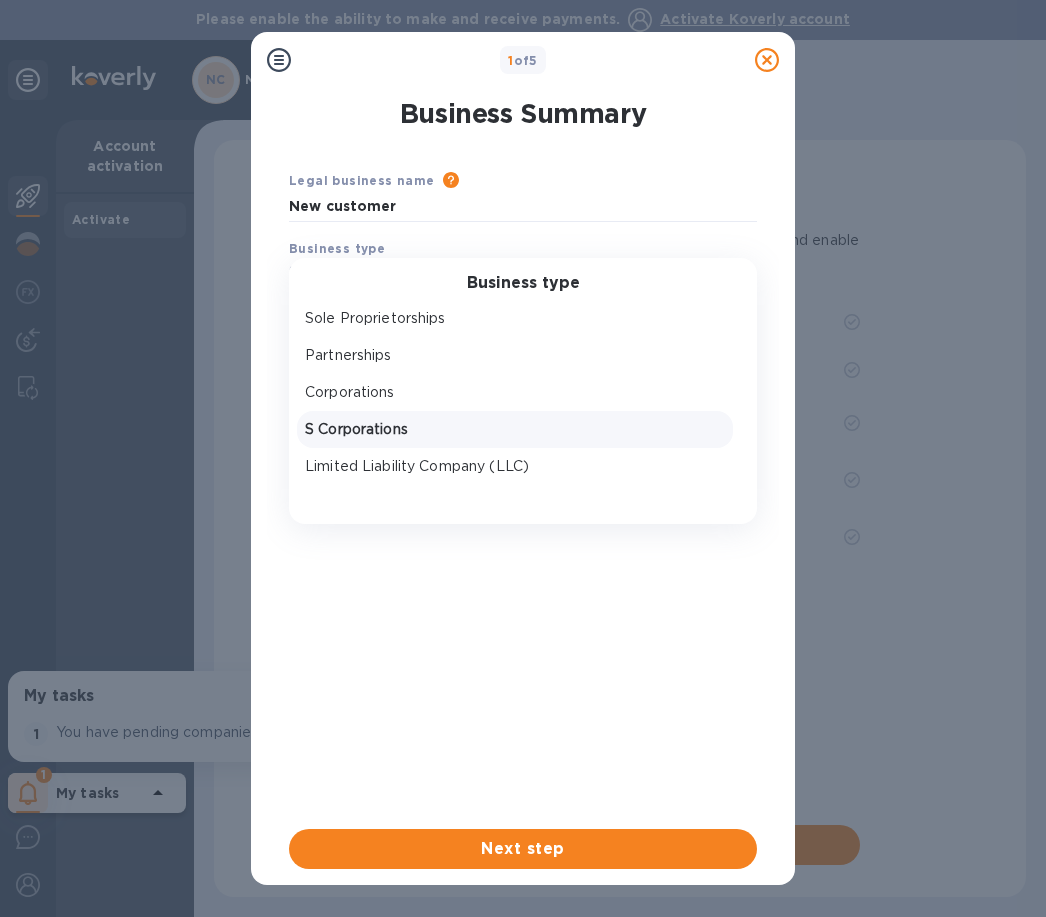 click on "S Corporations" at bounding box center (515, 429) 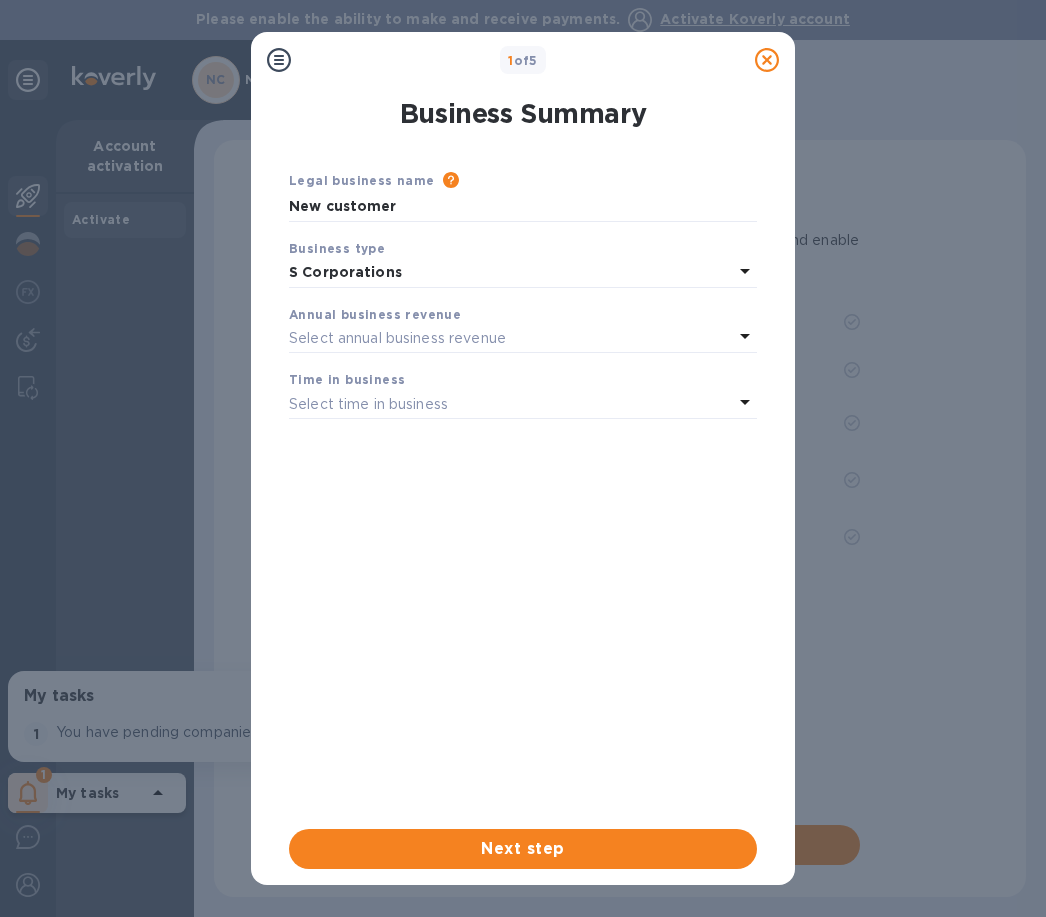 click 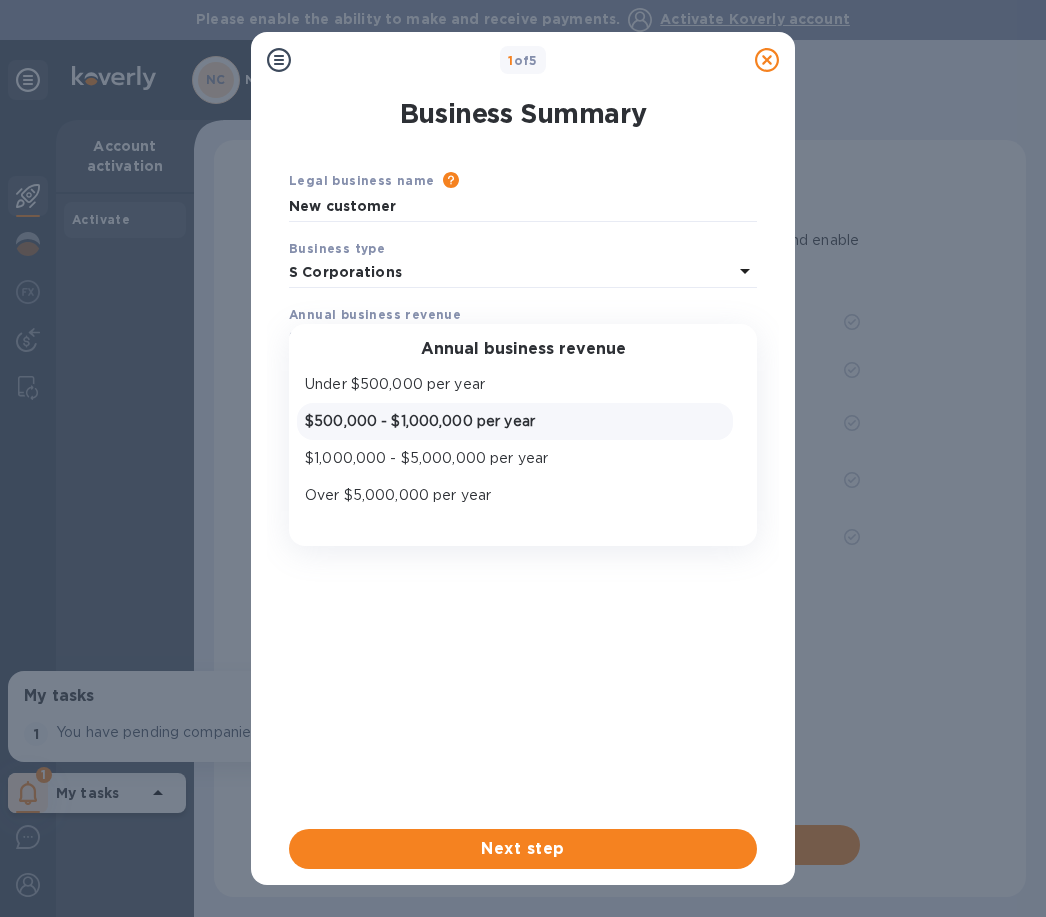 click on "$500,000 - $1,000,000 per year" at bounding box center (515, 421) 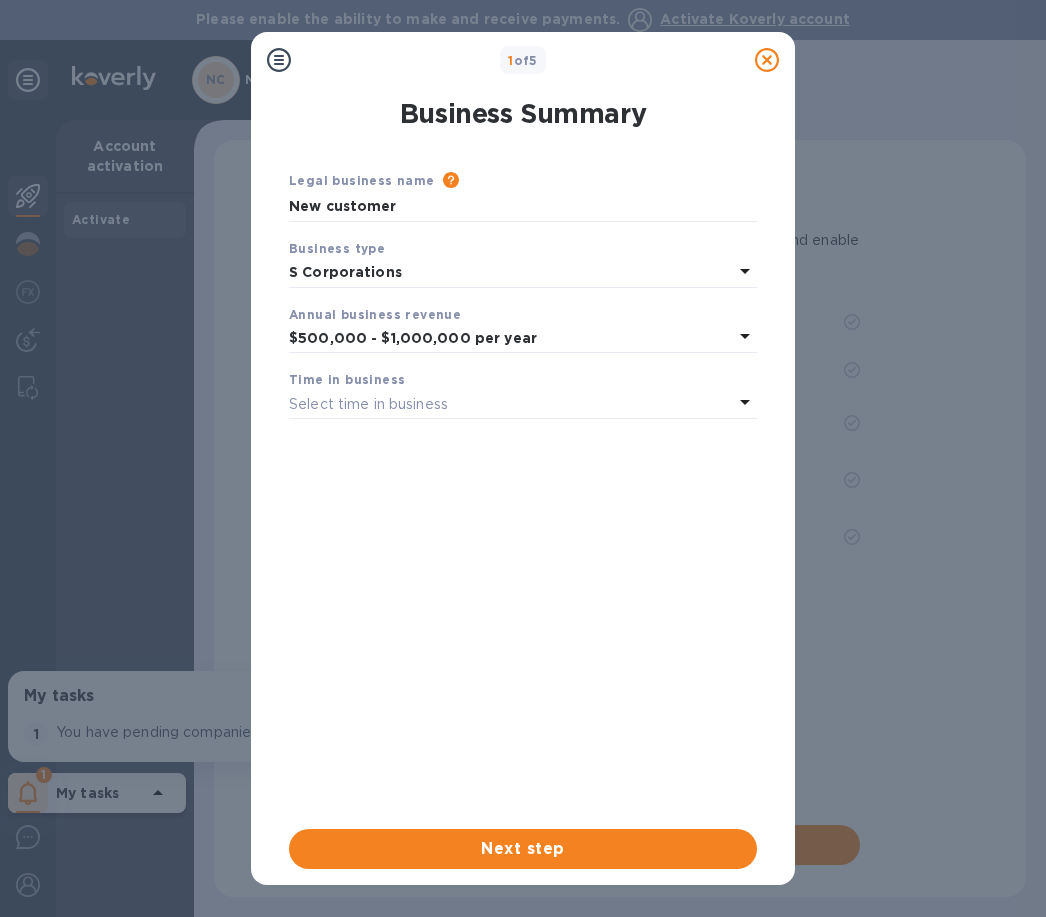 click 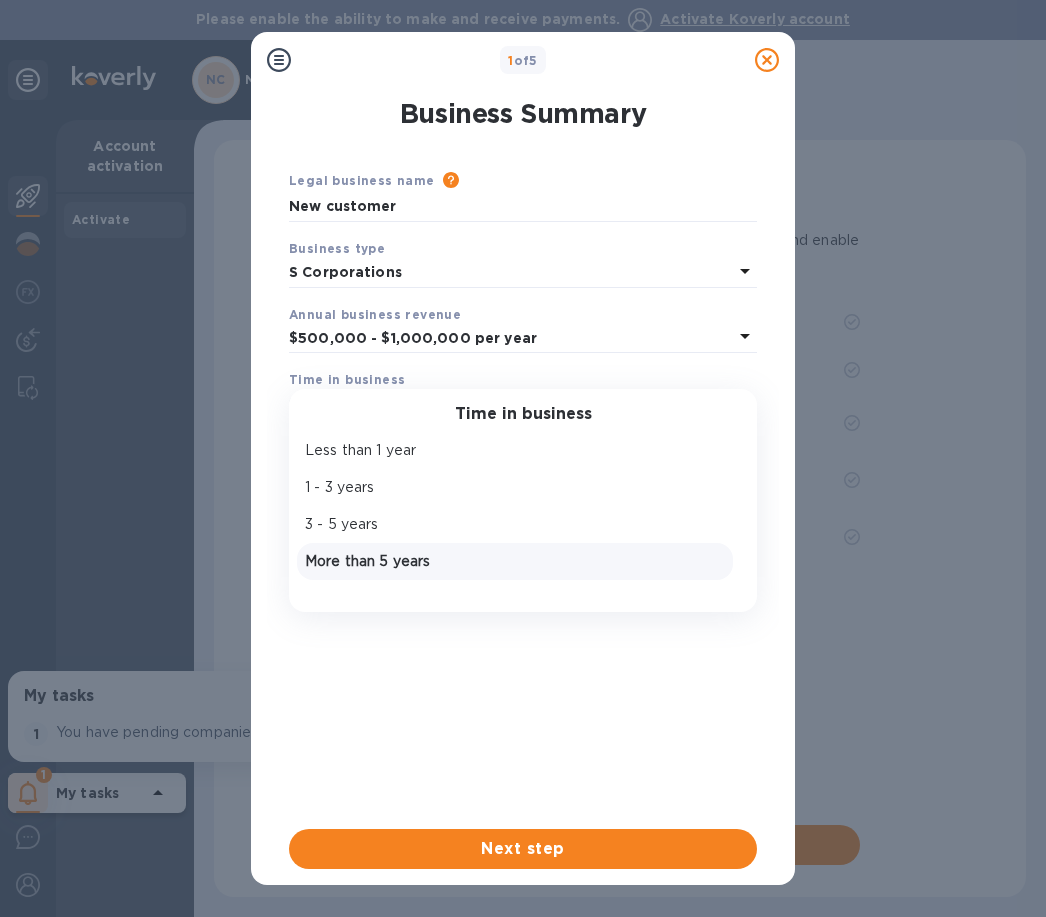 click on "More than 5 years" at bounding box center [515, 561] 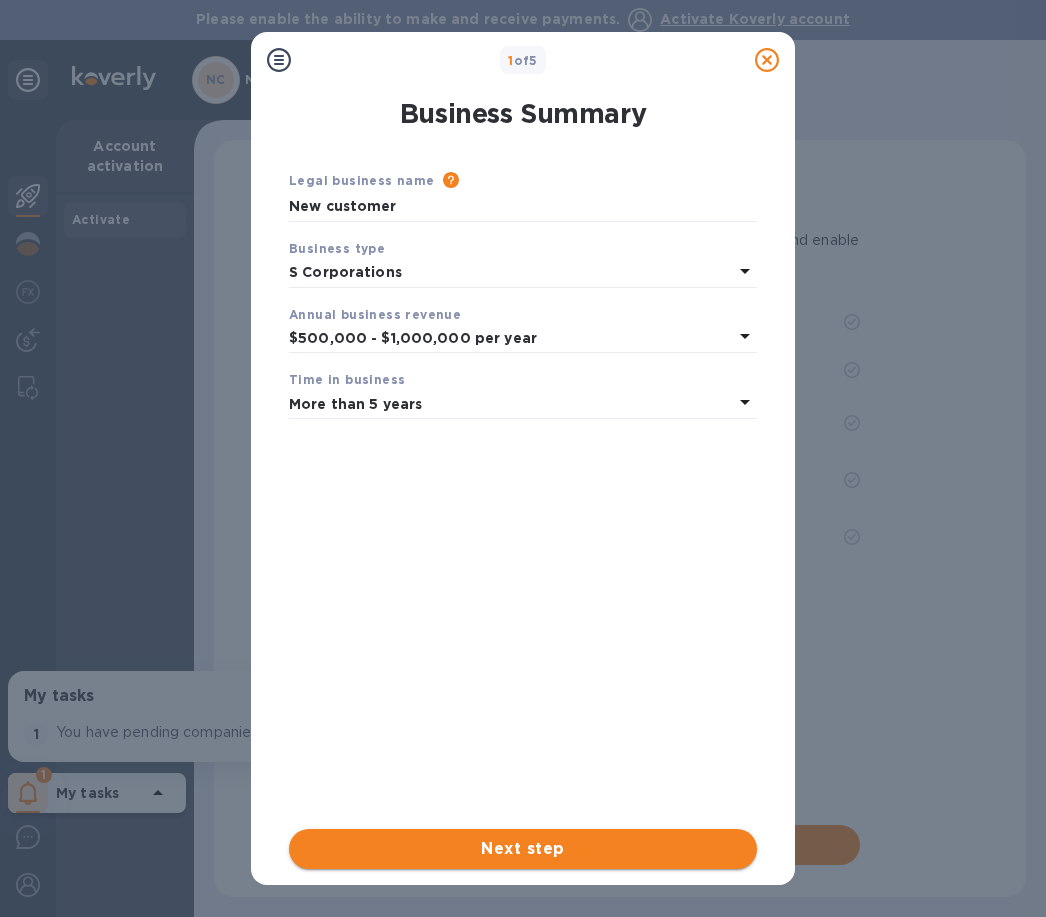 click on "Next step" at bounding box center (523, 849) 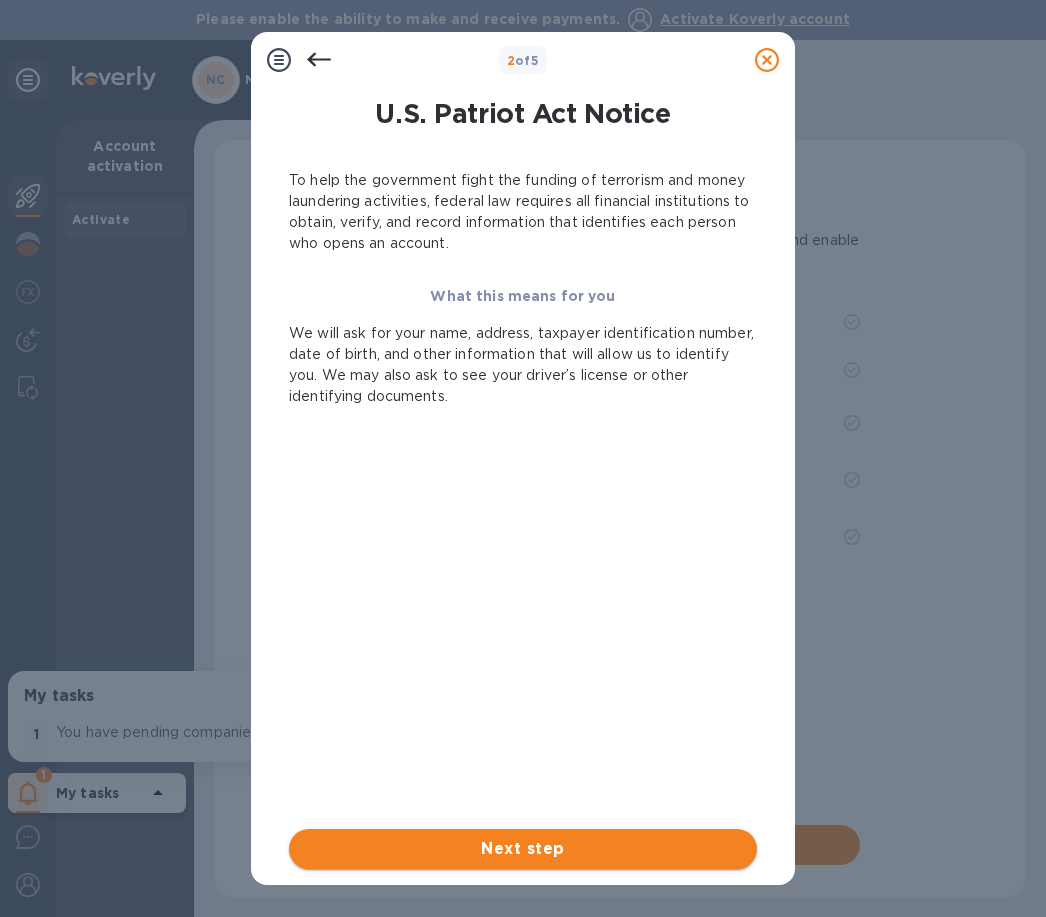 click on "Next step" at bounding box center (523, 849) 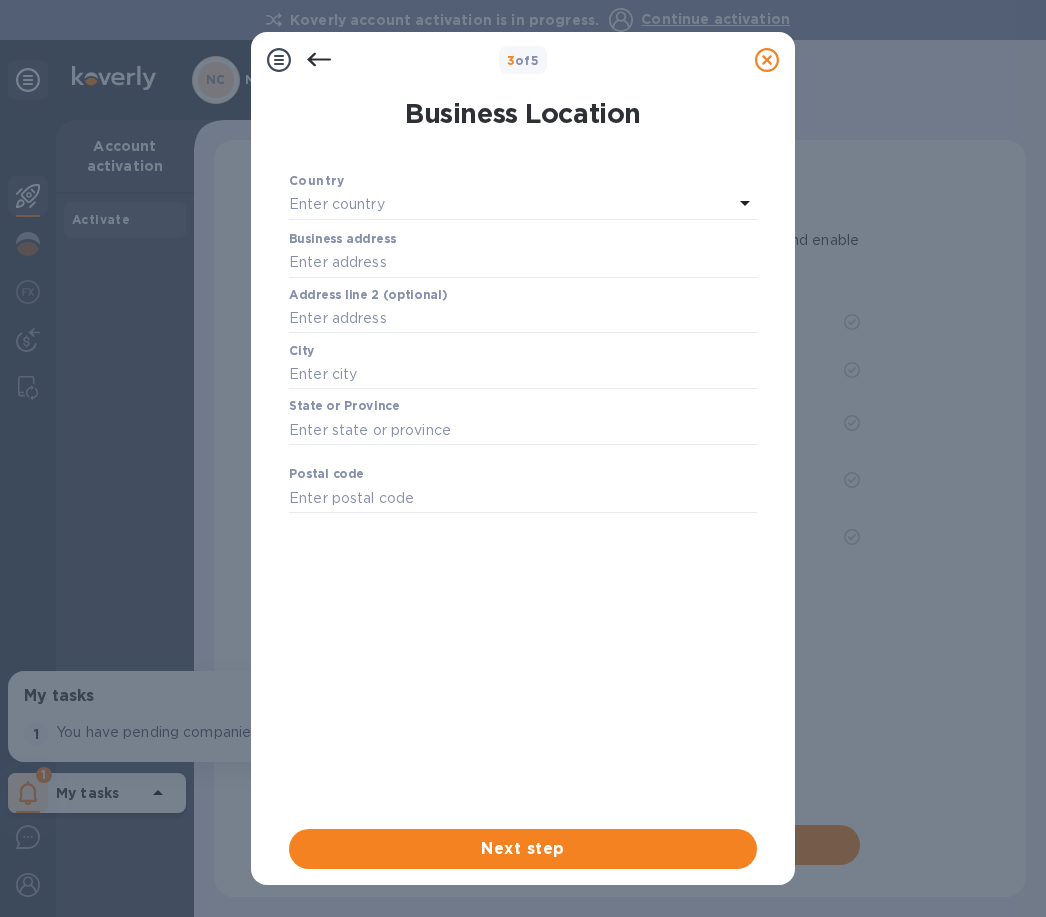 click 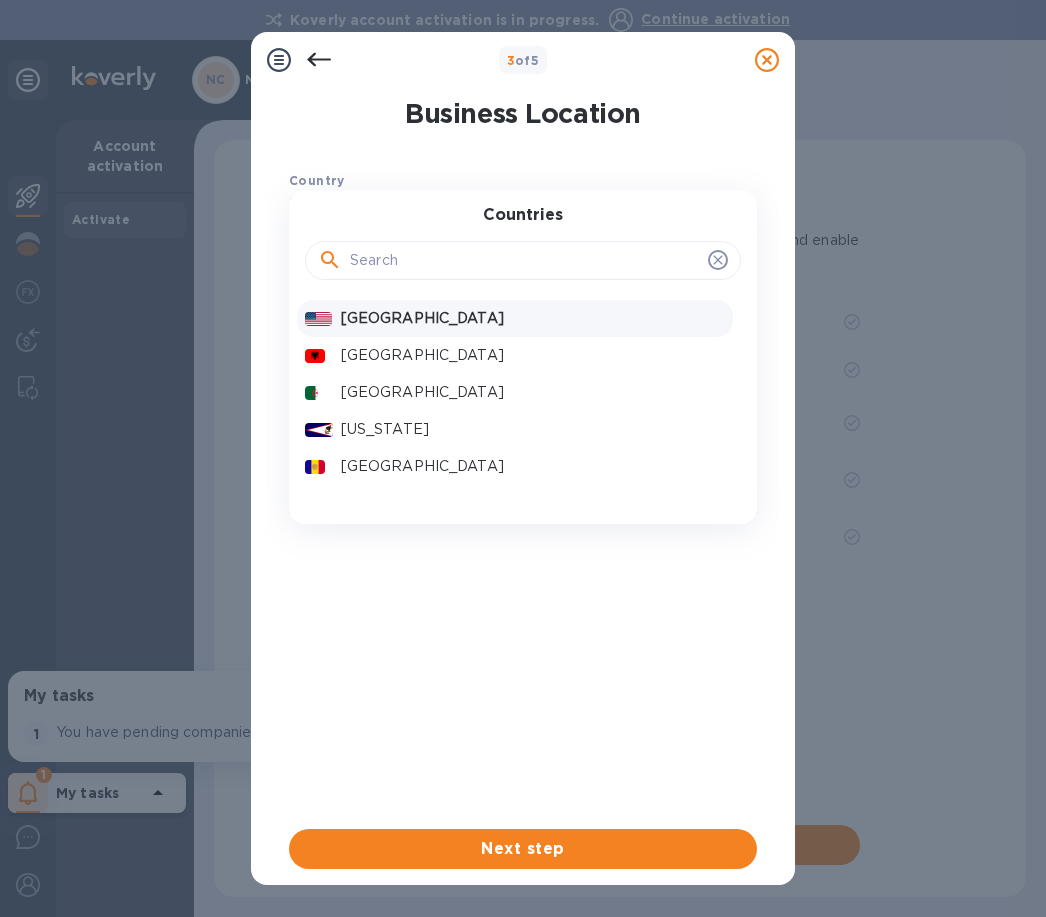click on "[GEOGRAPHIC_DATA]" at bounding box center (533, 318) 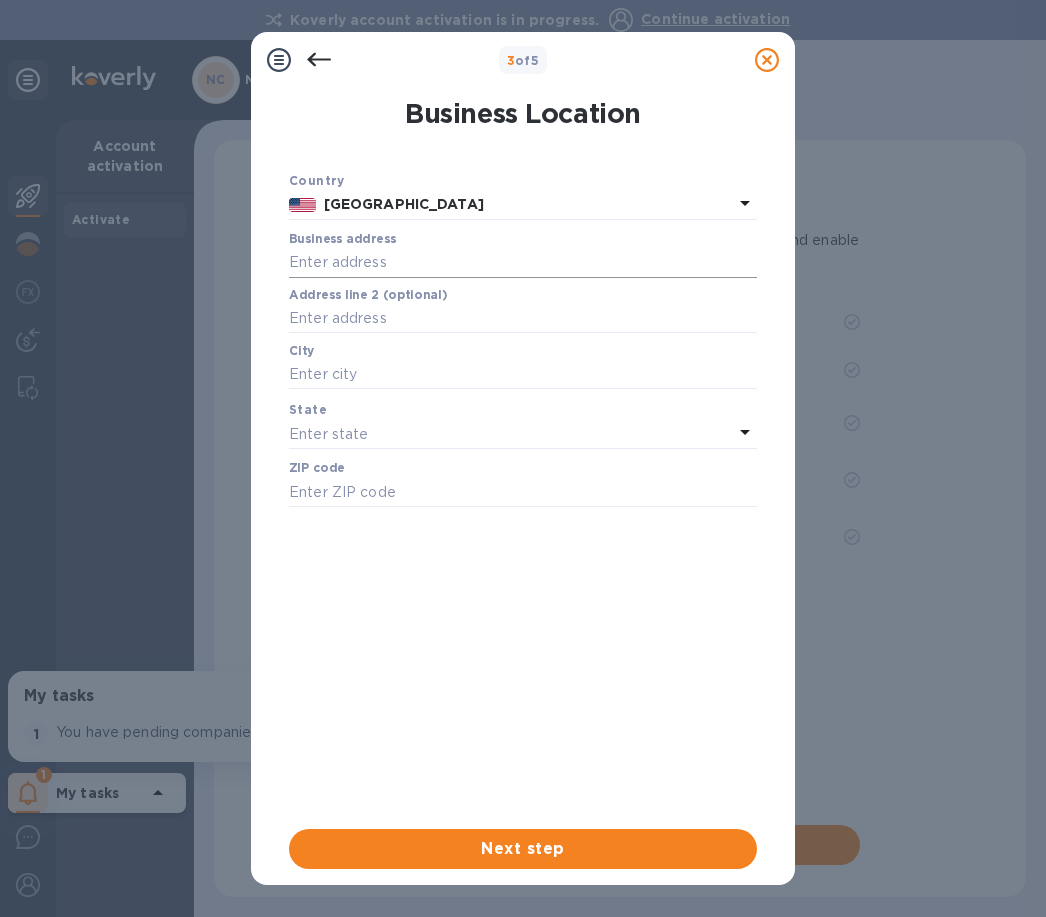 click at bounding box center [523, 263] 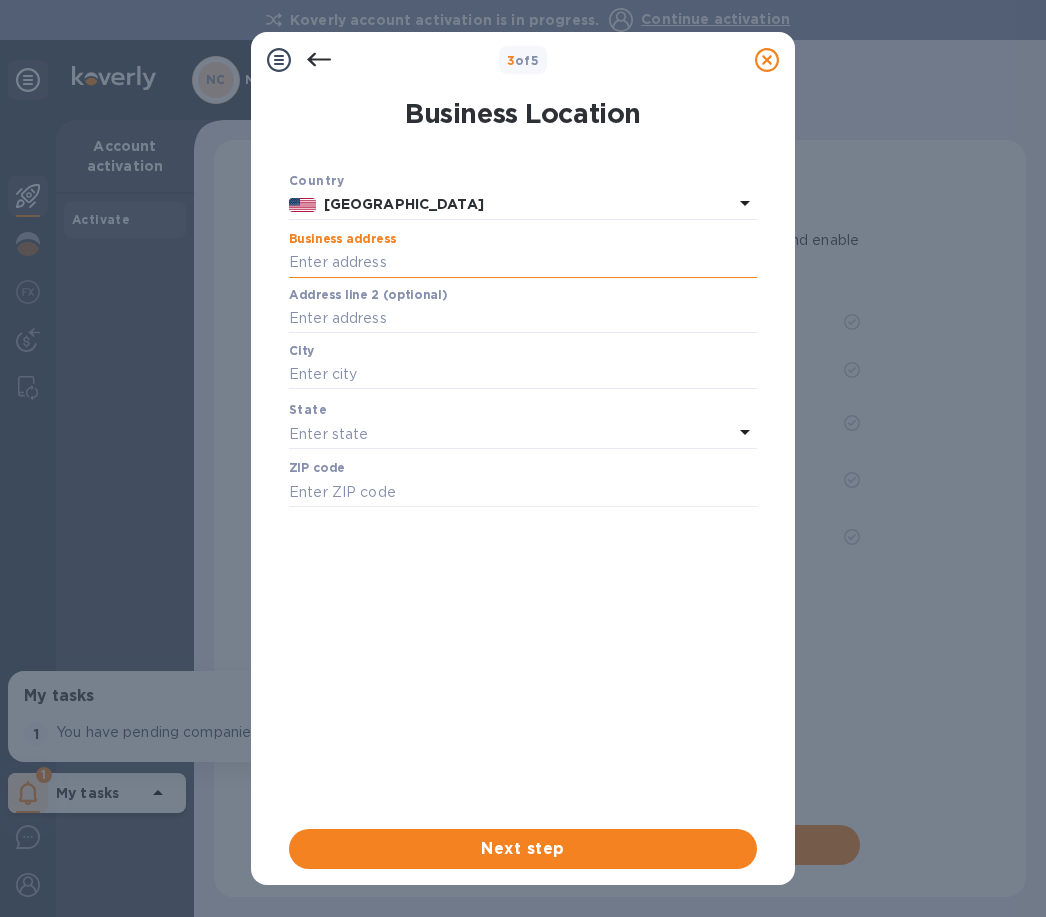 type on "[STREET_ADDRESS]" 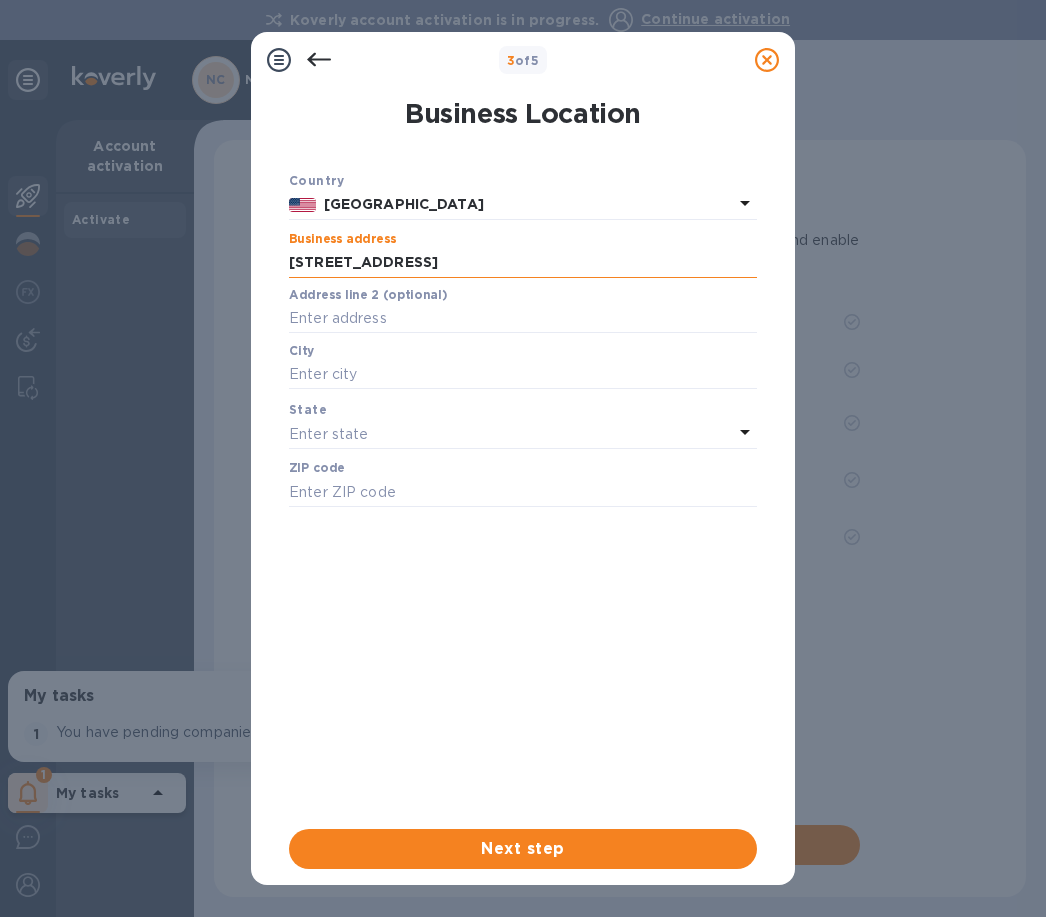 type on "[GEOGRAPHIC_DATA]" 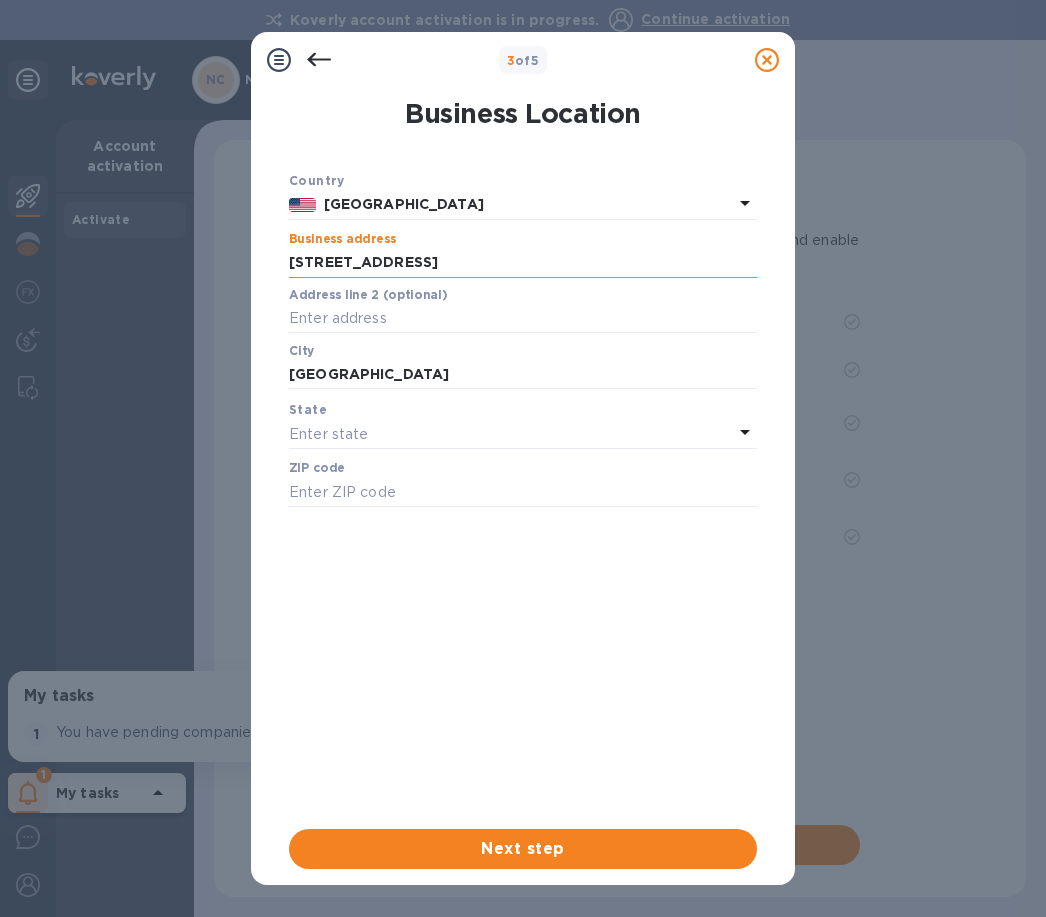 type on "33131" 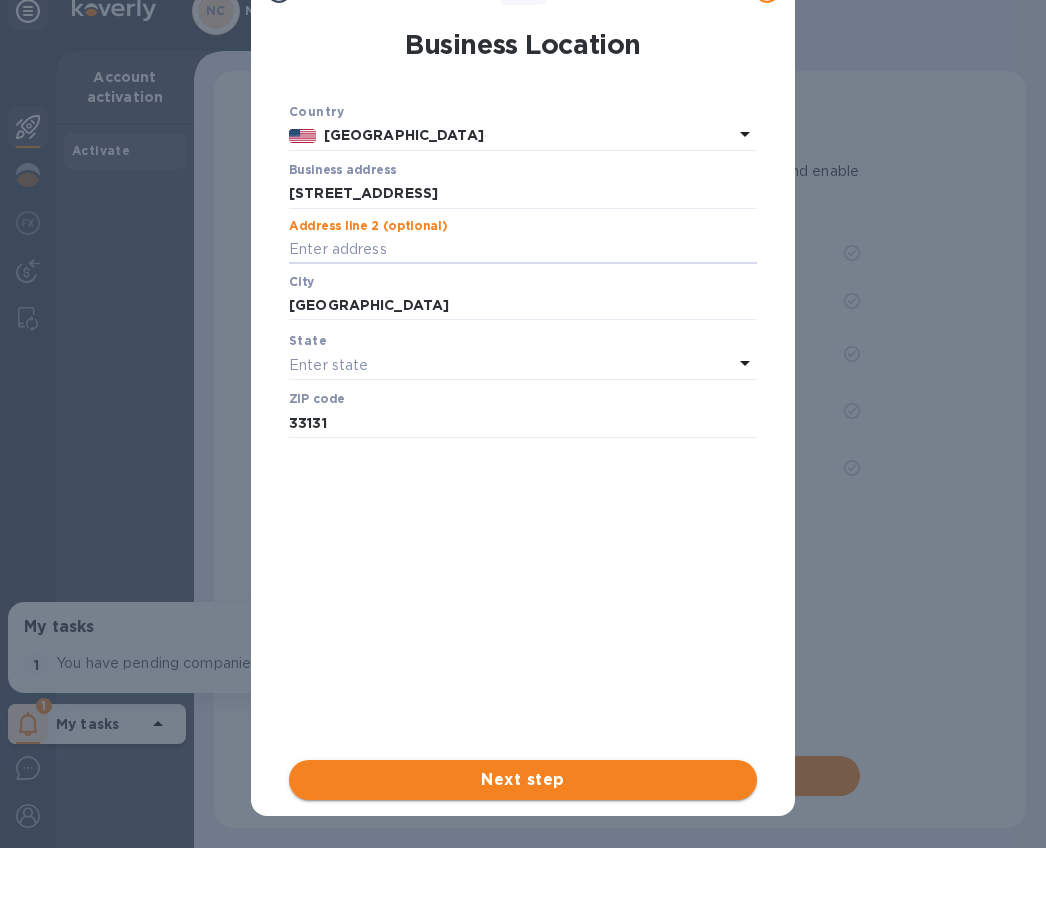 click on "Next step" at bounding box center (523, 780) 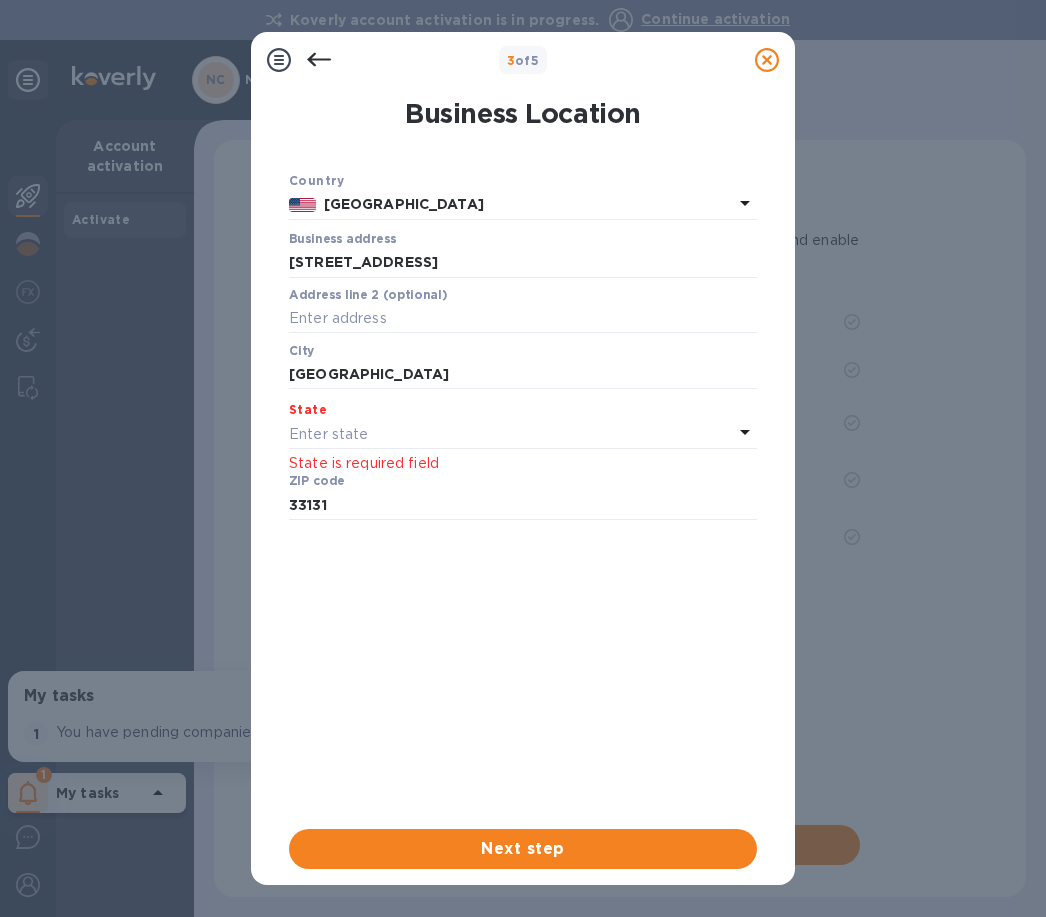 click on "Enter state" at bounding box center [511, 434] 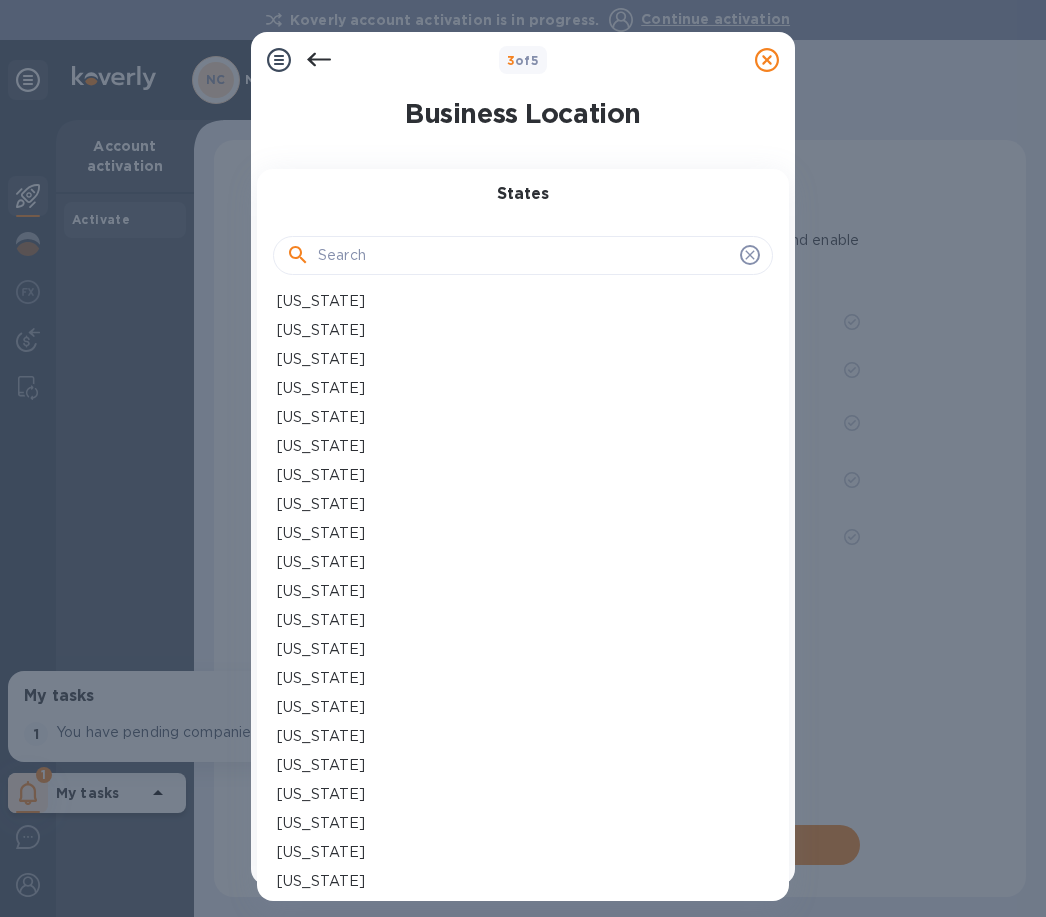 click on "[US_STATE]" at bounding box center [321, 620] 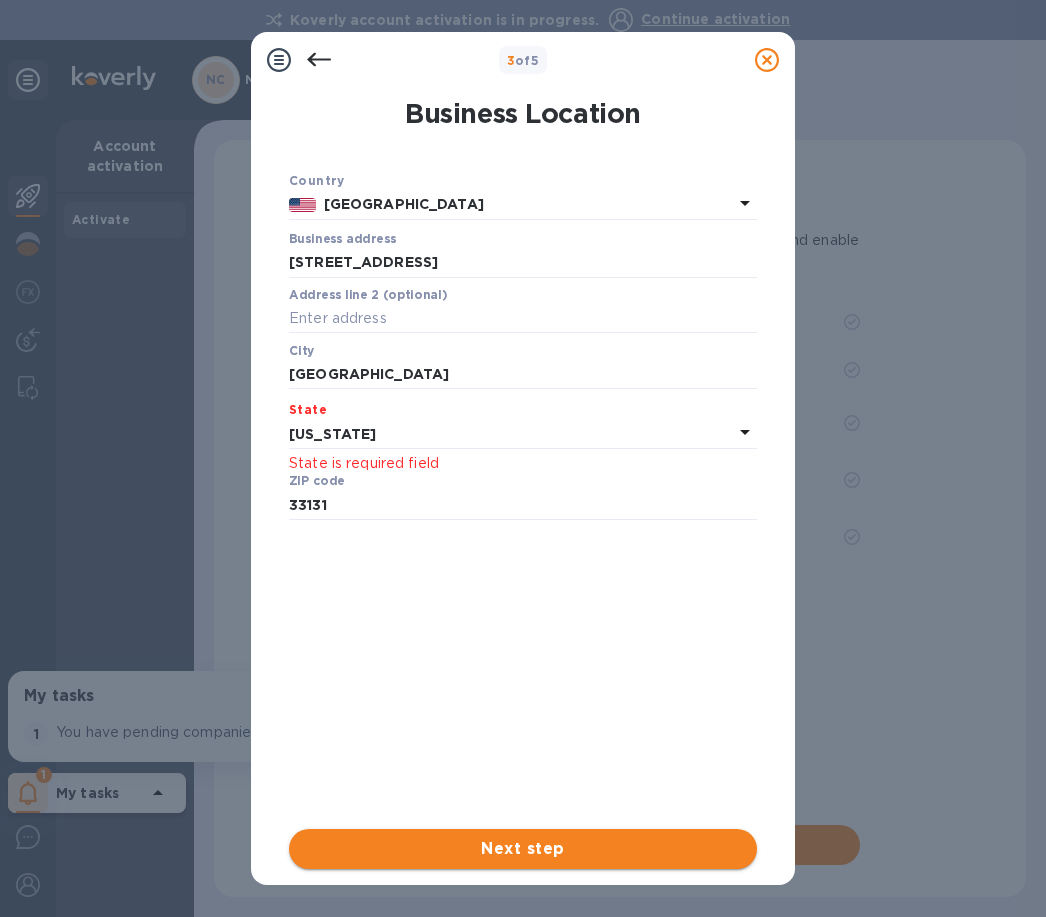 click on "Next step" at bounding box center (523, 849) 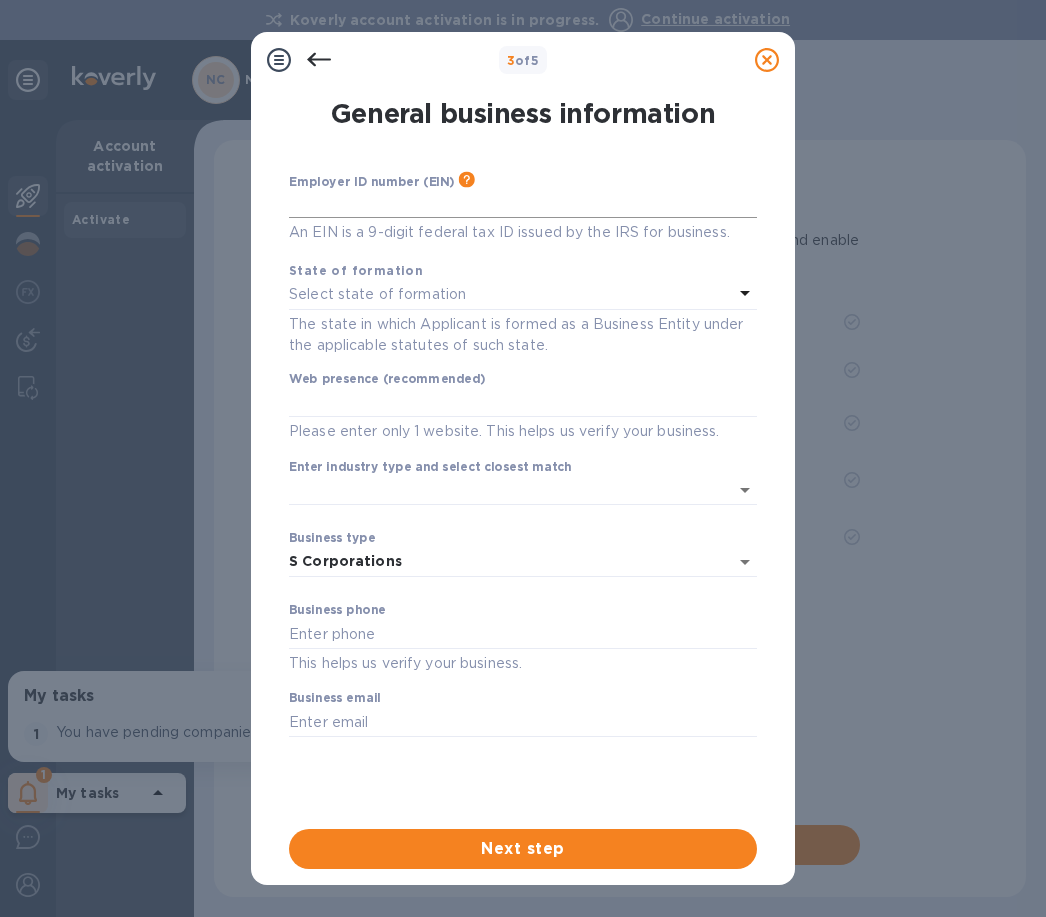 click at bounding box center [523, 203] 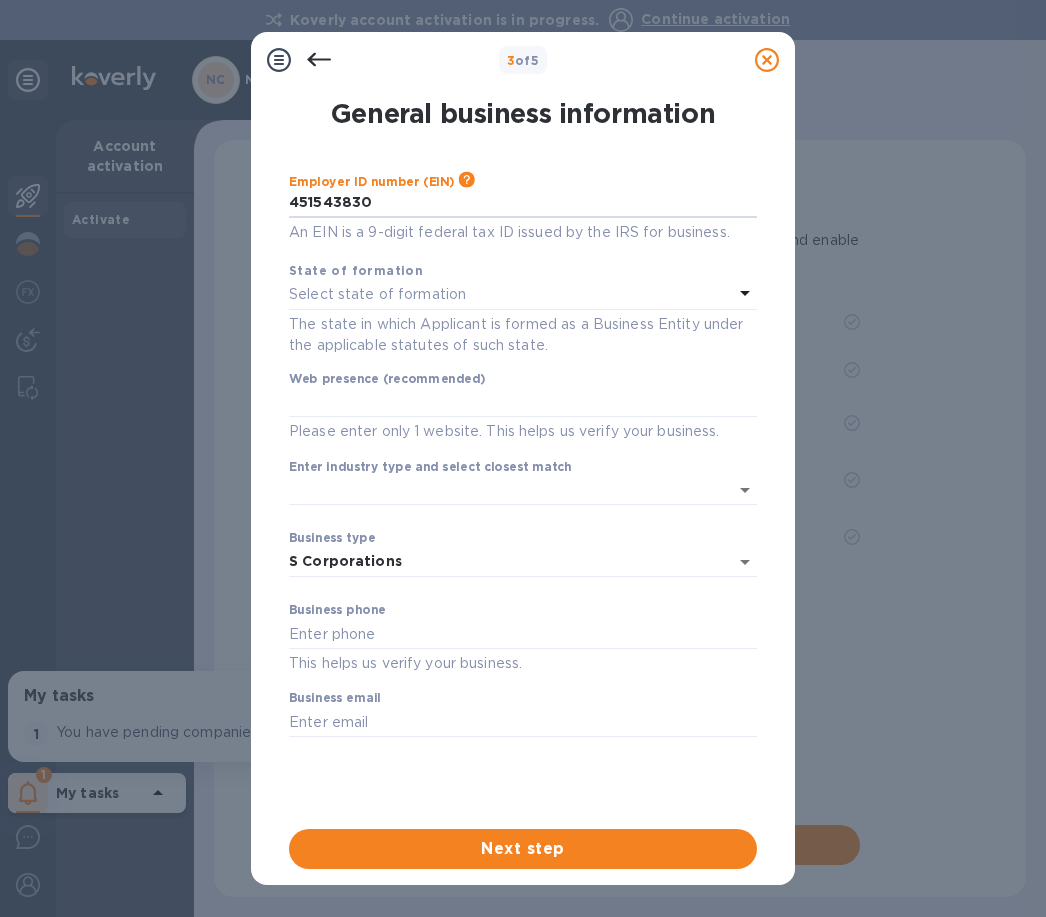 click on "Select state of formation" at bounding box center (511, 295) 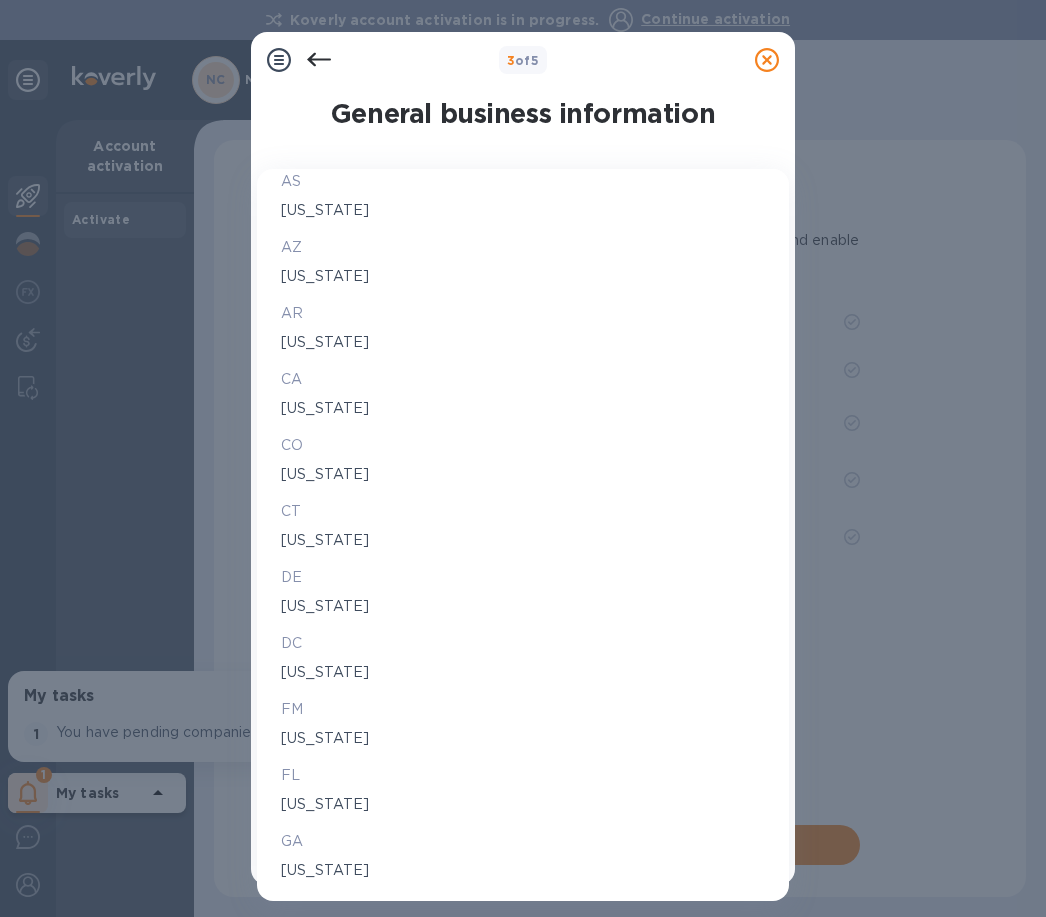 scroll, scrollTop: 262, scrollLeft: 0, axis: vertical 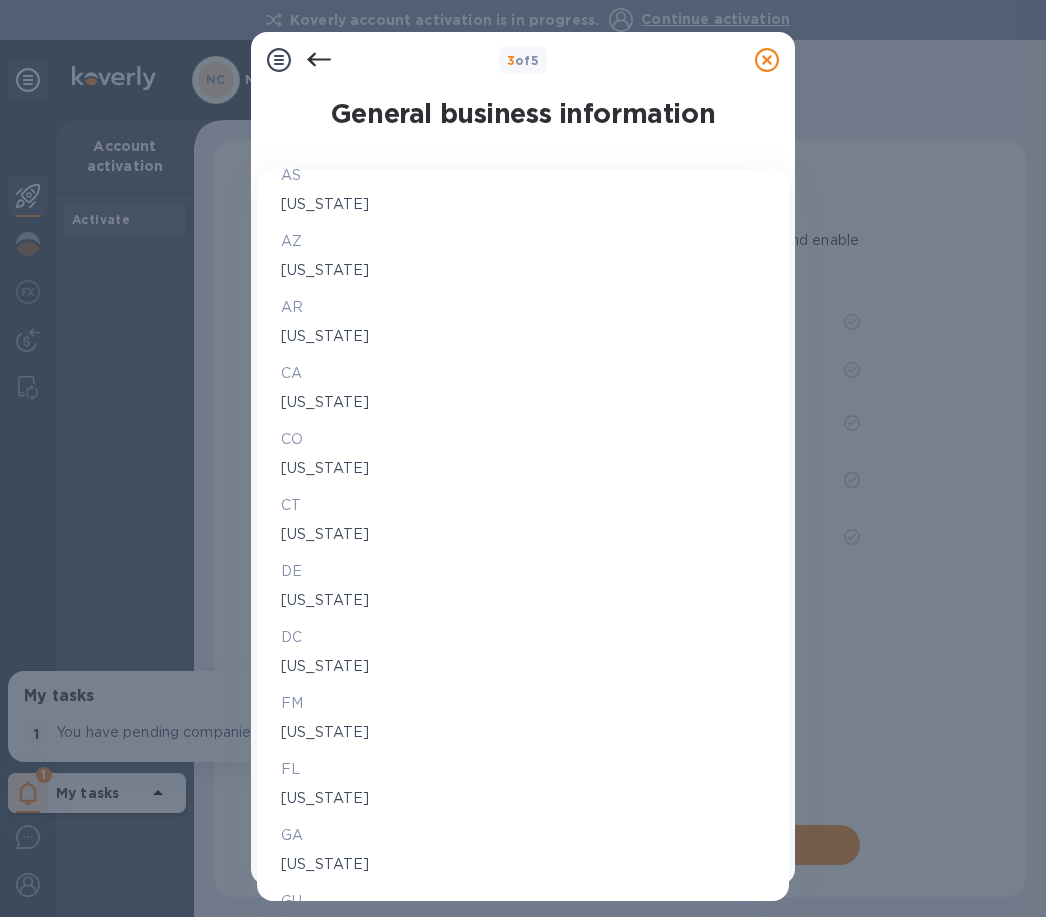click on "FL [US_STATE]" at bounding box center [523, 784] 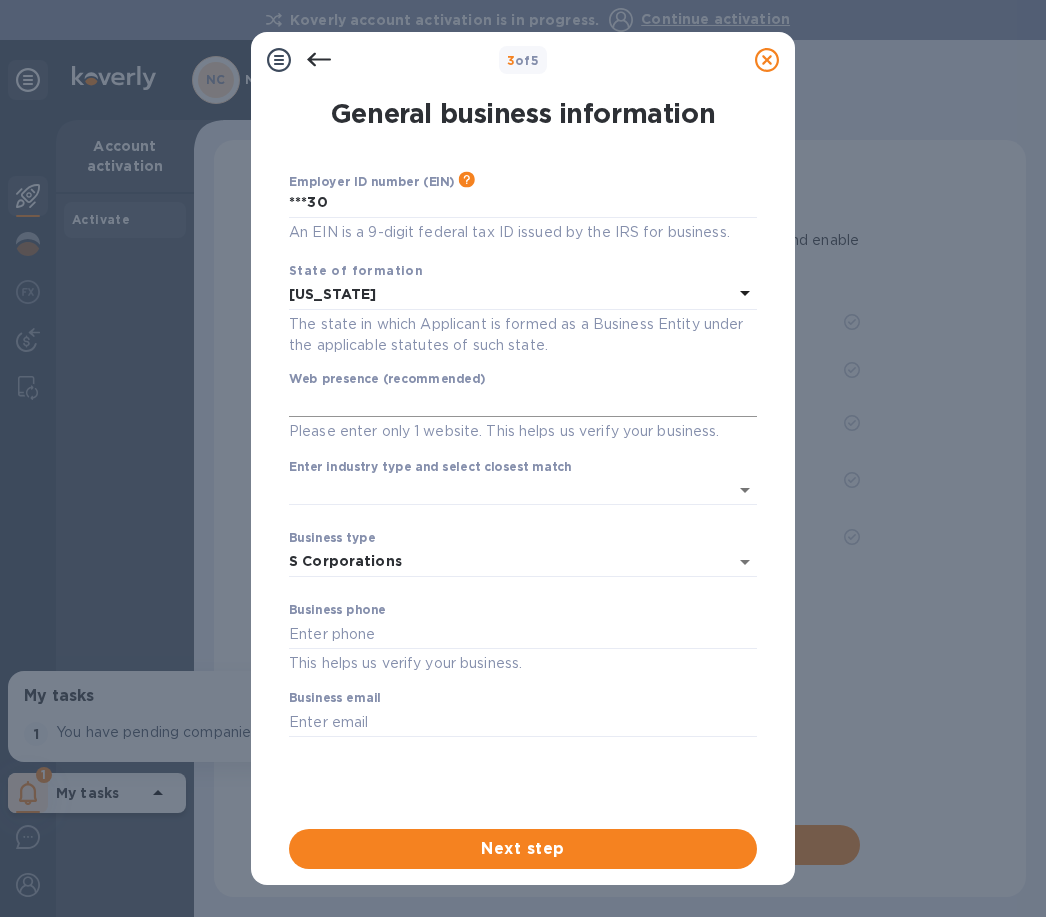 click at bounding box center [523, 403] 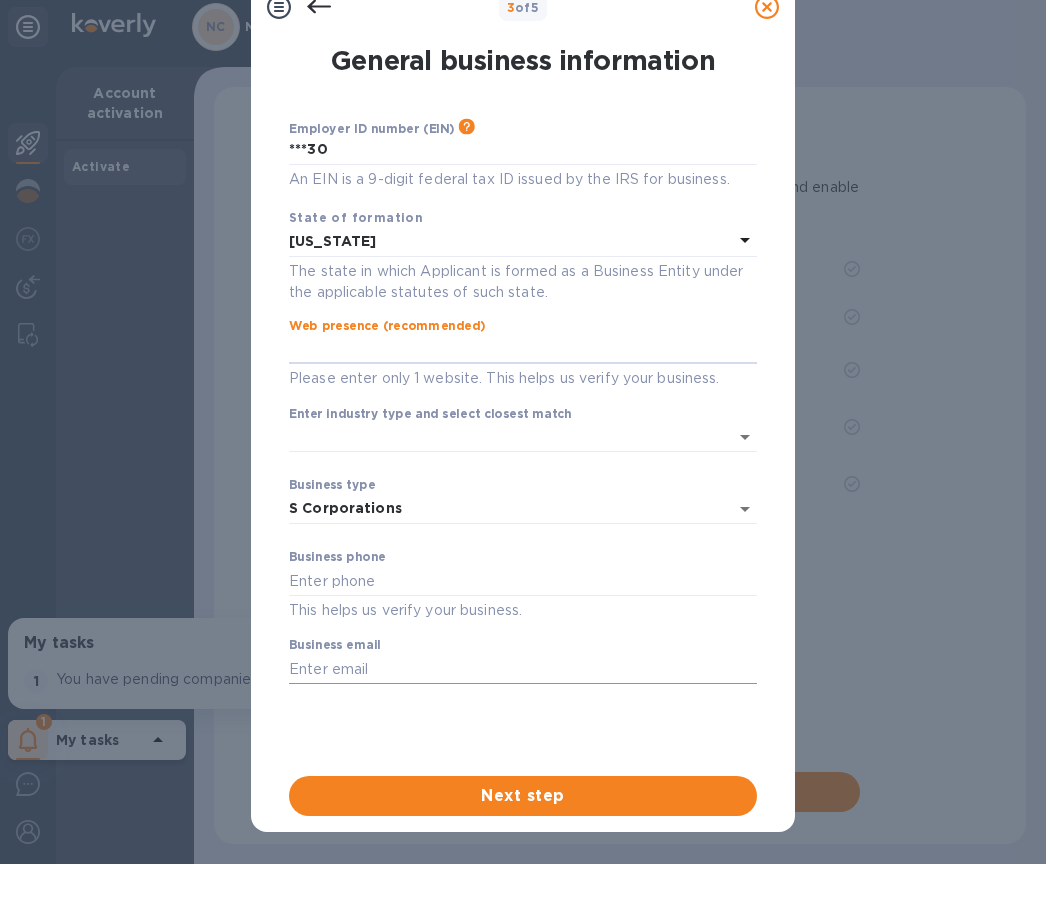 click at bounding box center [523, 669] 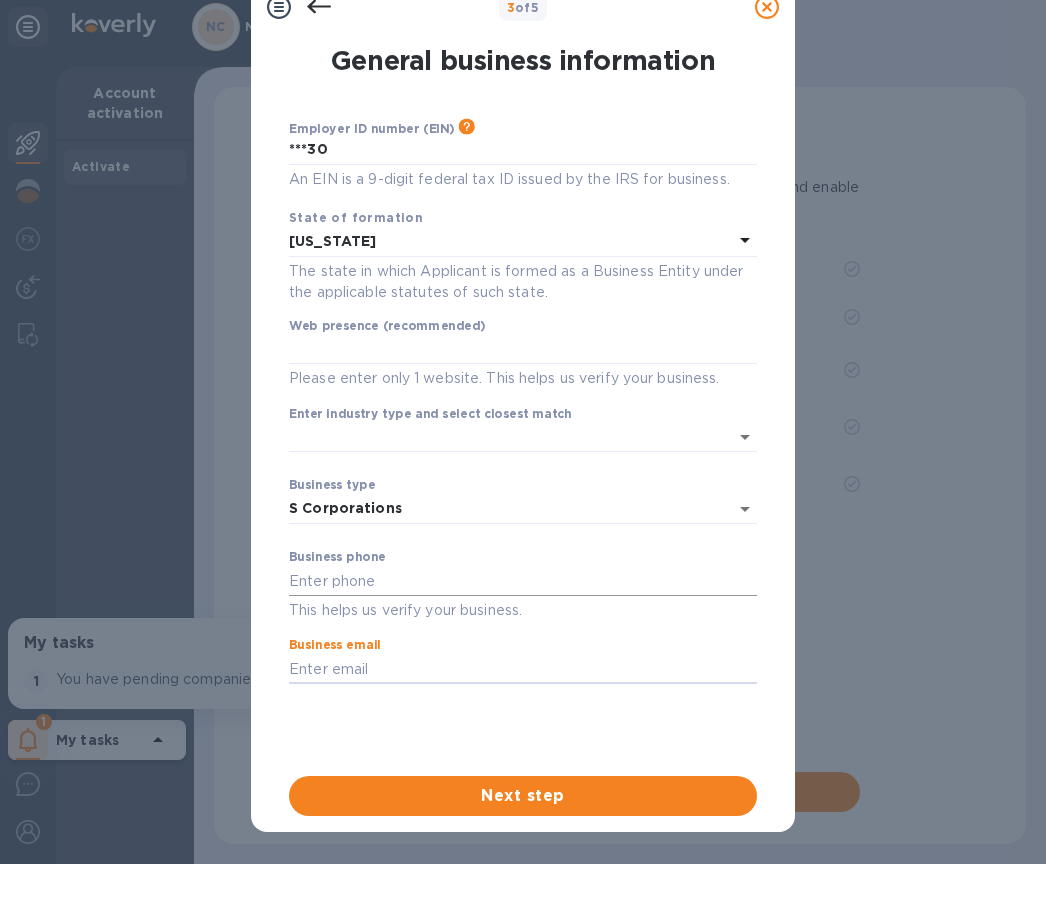 click at bounding box center (523, 581) 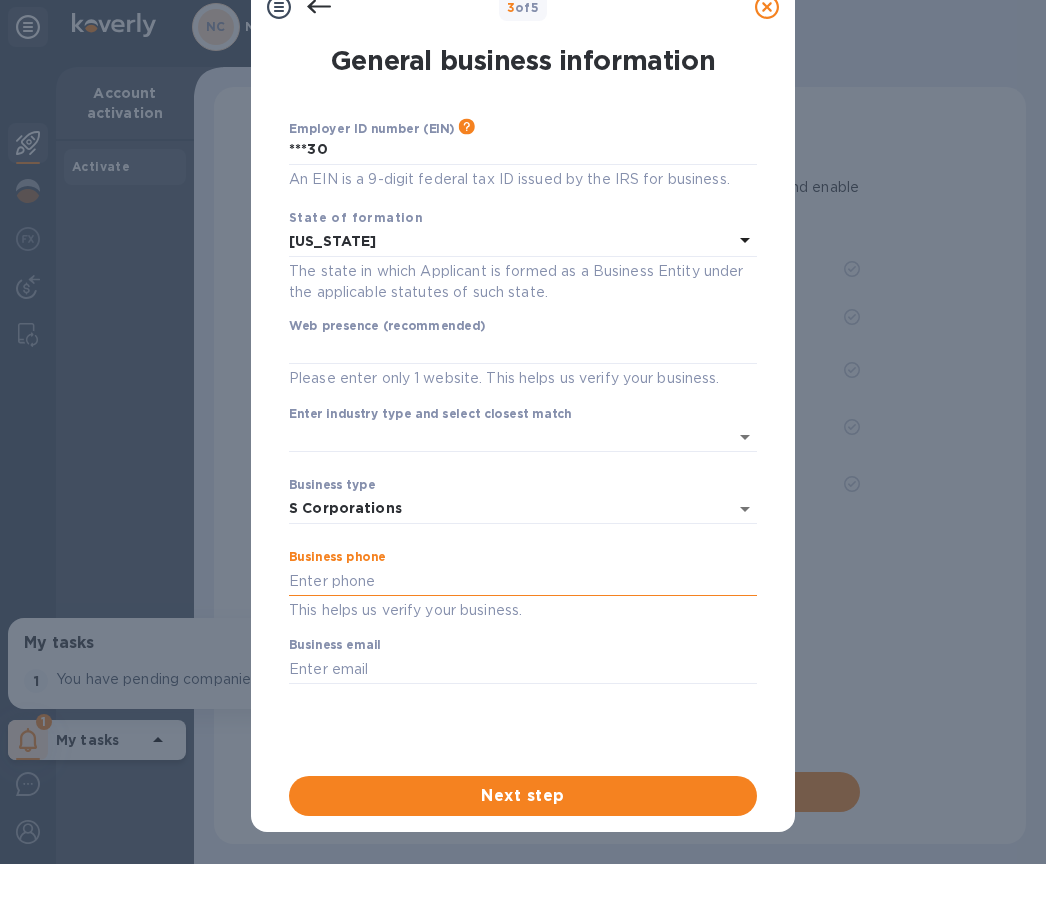 type on "3054984157" 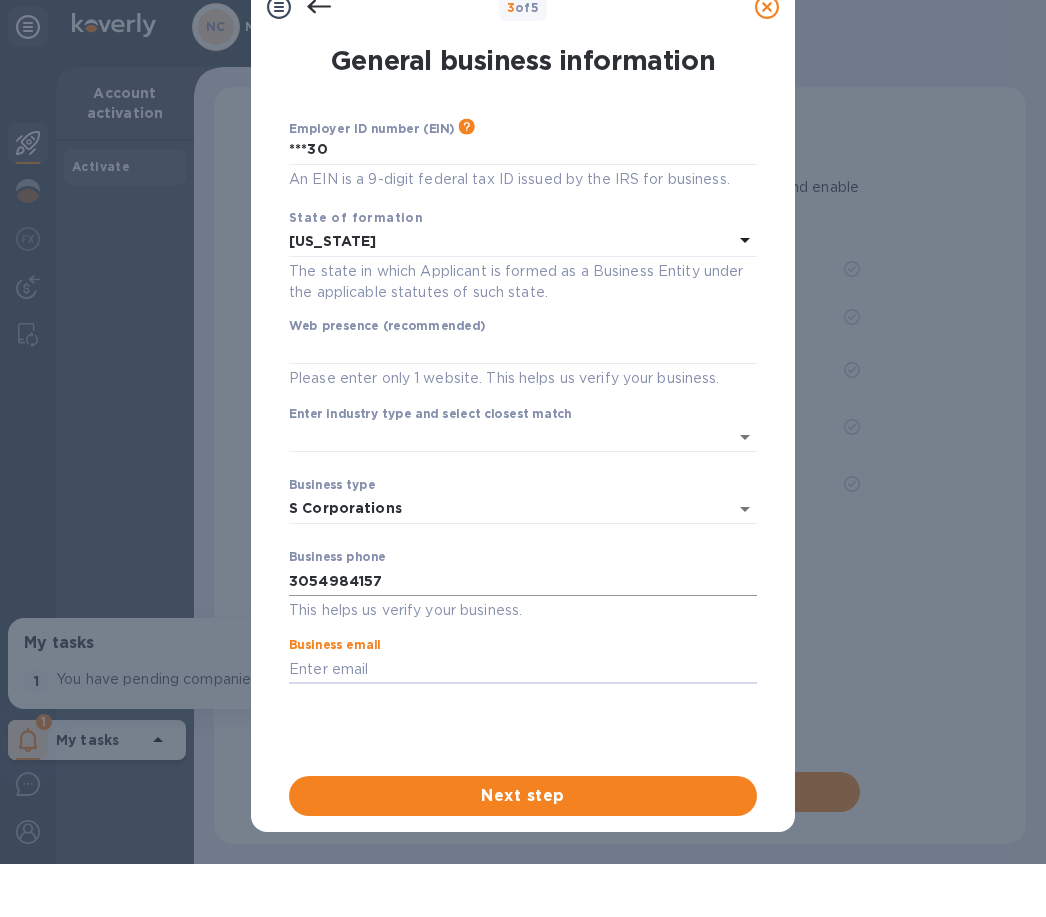 type on "[PERSON_NAME][EMAIL_ADDRESS][DOMAIN_NAME]" 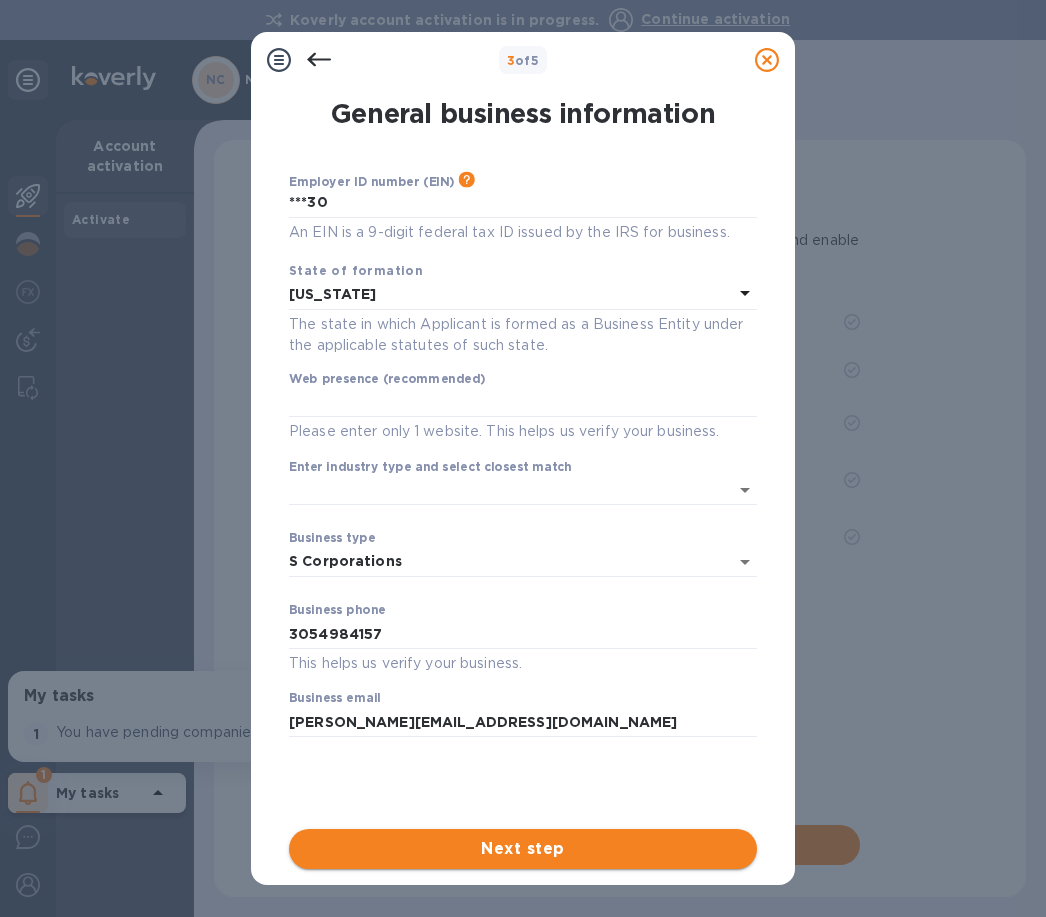 click on "Next step" at bounding box center [523, 849] 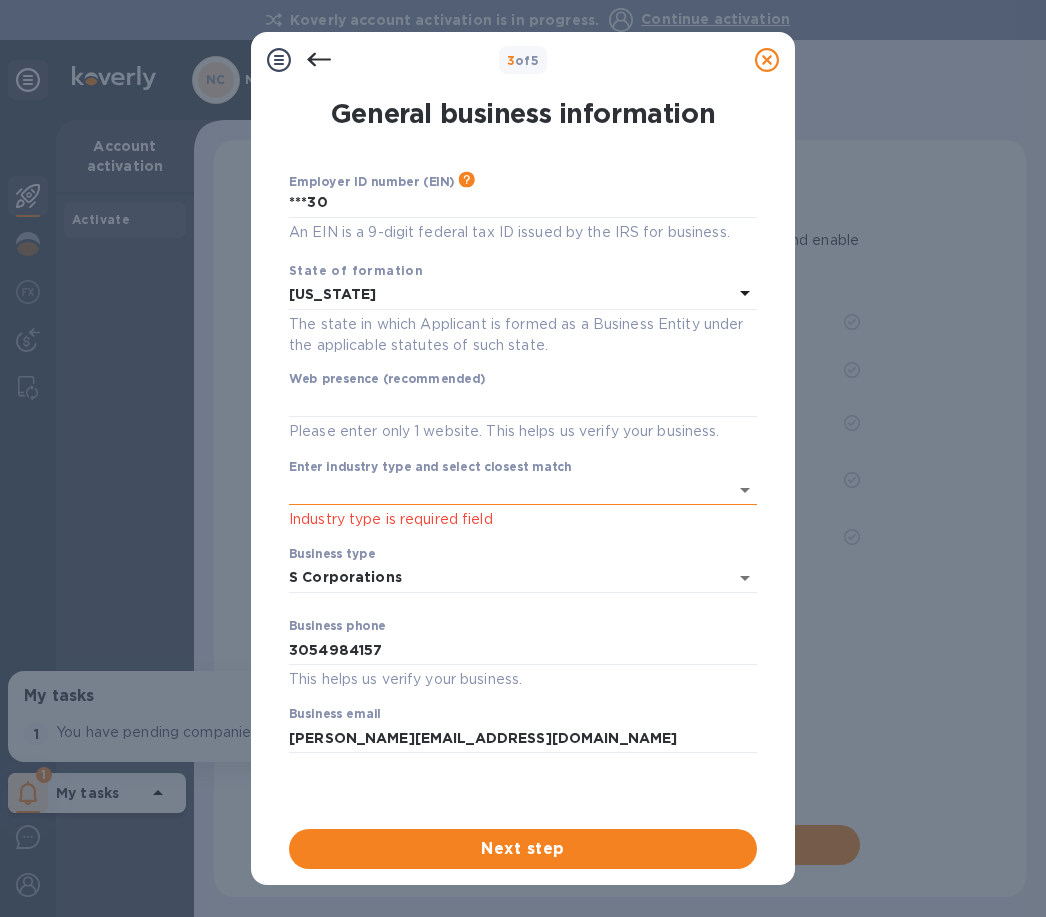click on "Enter industry type and select closest match" at bounding box center [495, 490] 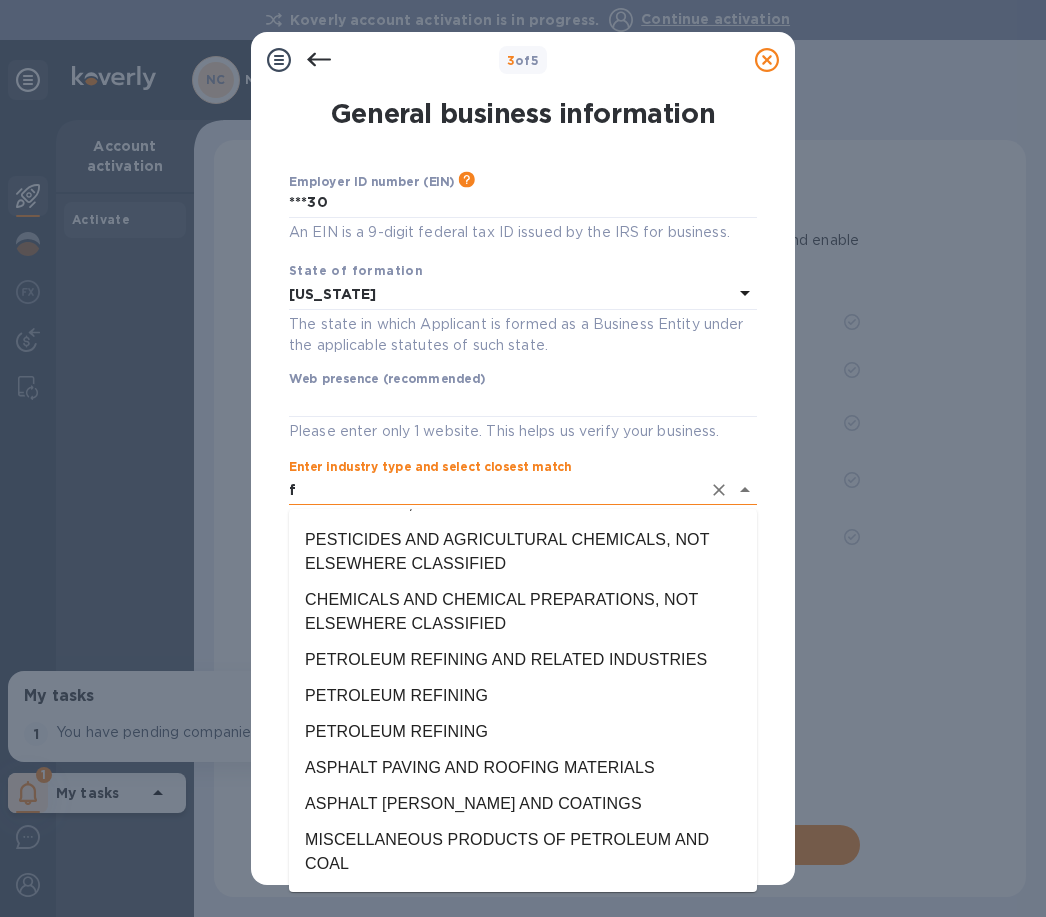 scroll, scrollTop: 0, scrollLeft: 0, axis: both 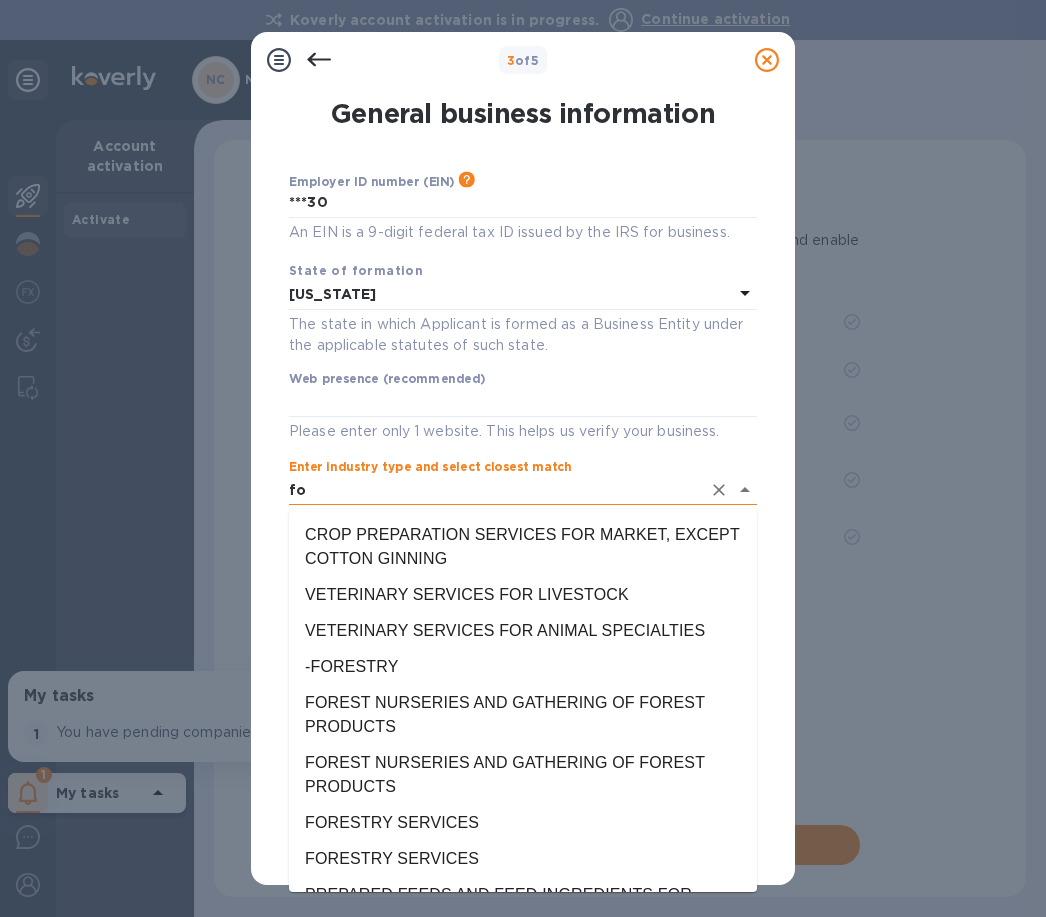 type on "f" 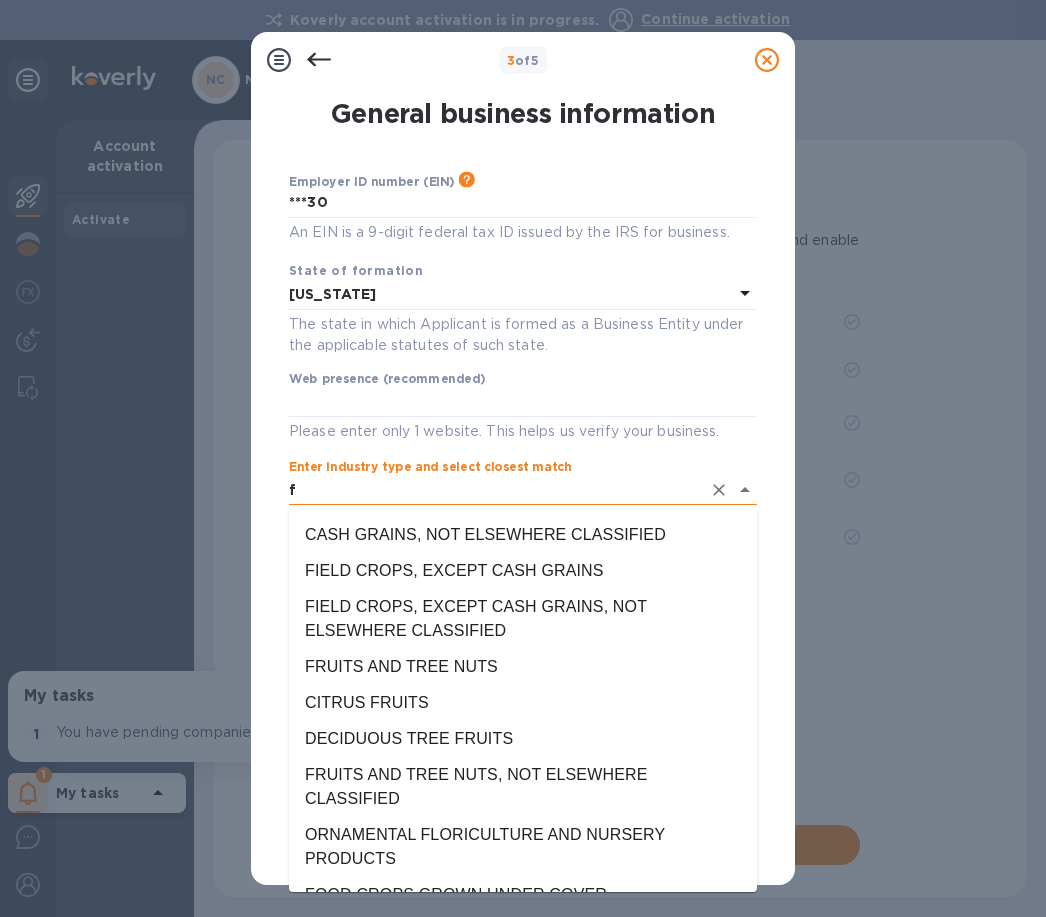 type 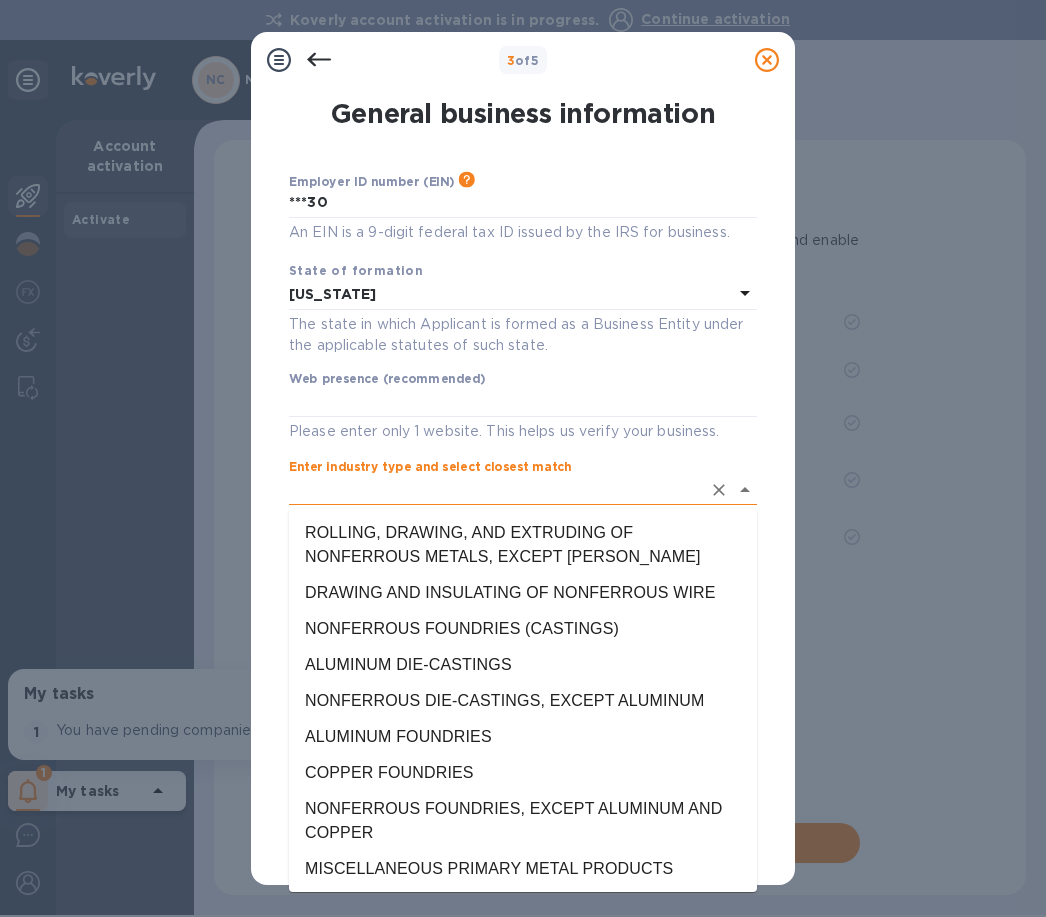 scroll, scrollTop: 23784, scrollLeft: 0, axis: vertical 